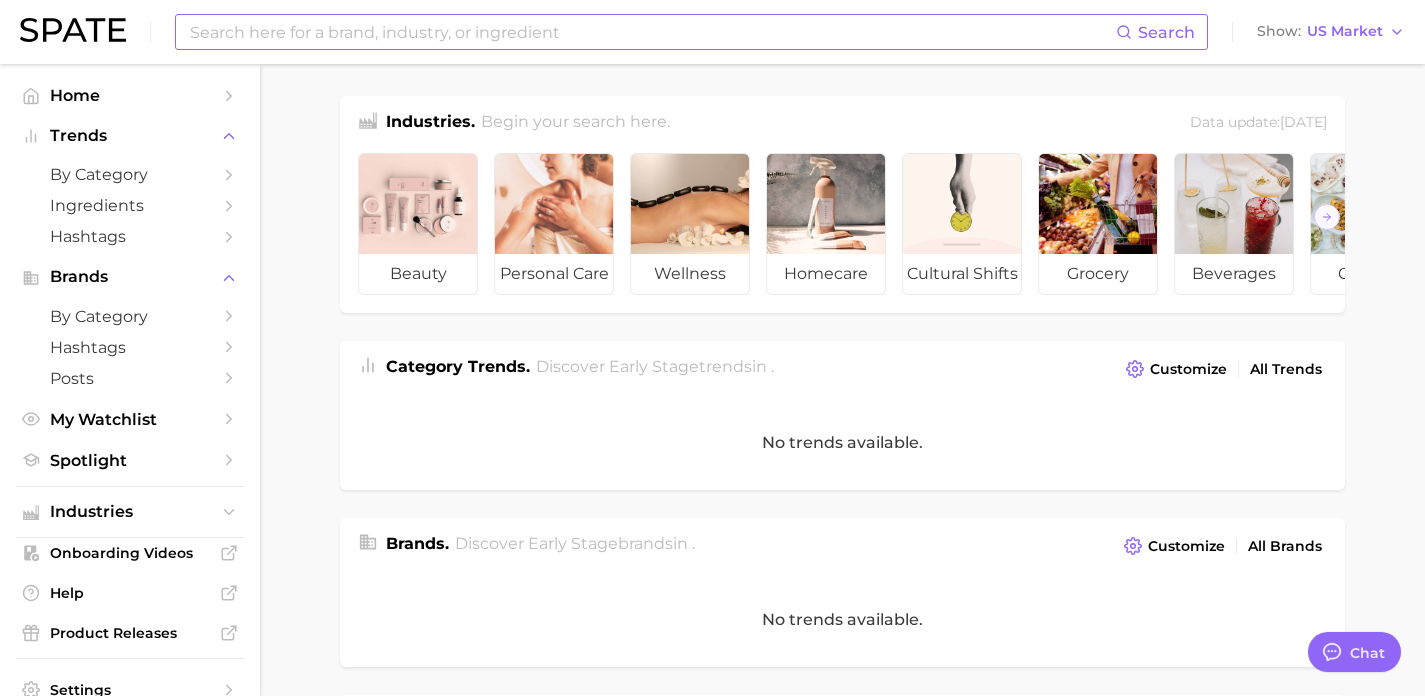scroll, scrollTop: 0, scrollLeft: 0, axis: both 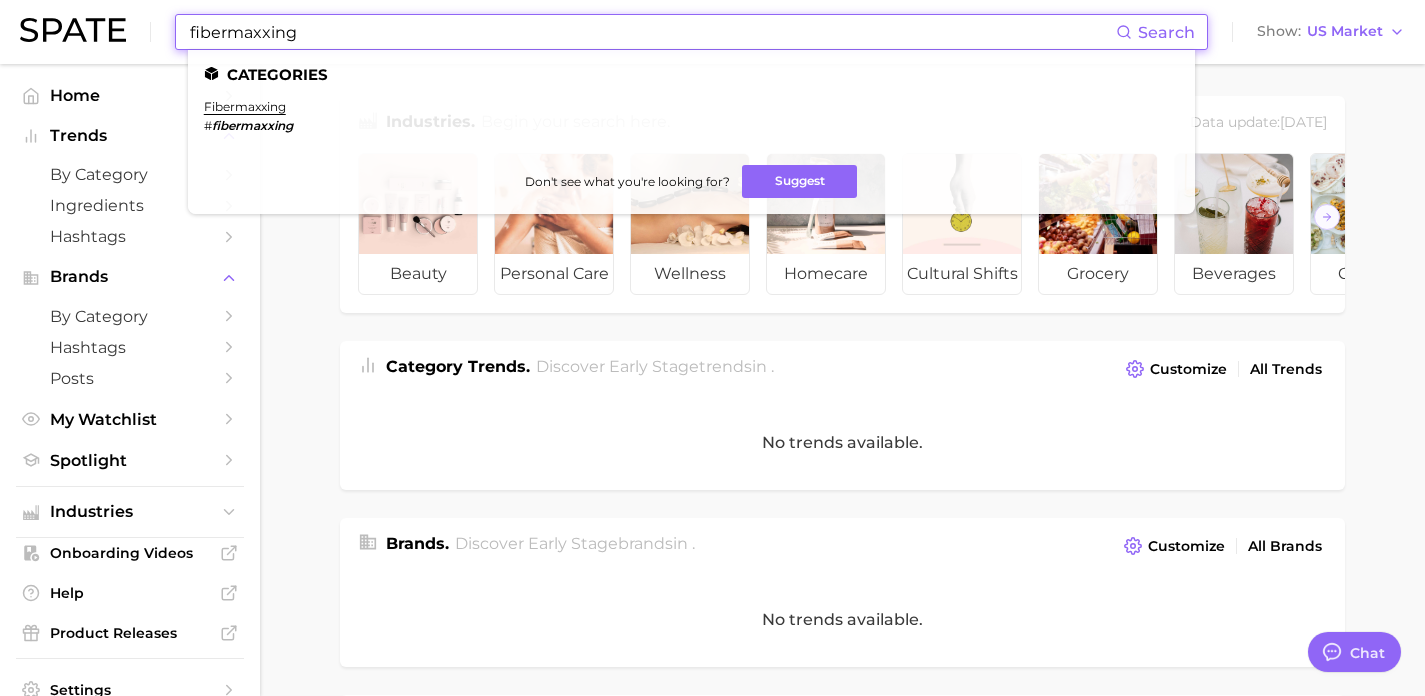 type on "fibermaxxing" 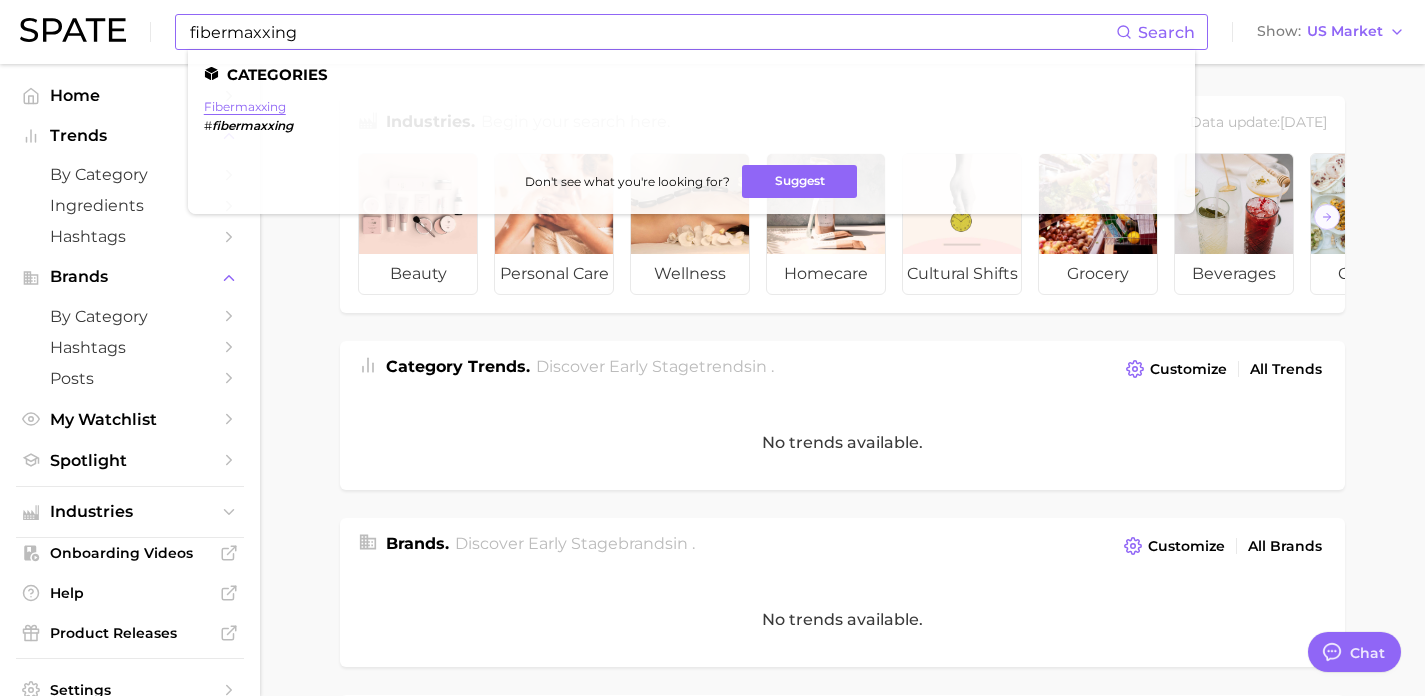 click on "fibermaxxing" at bounding box center (245, 106) 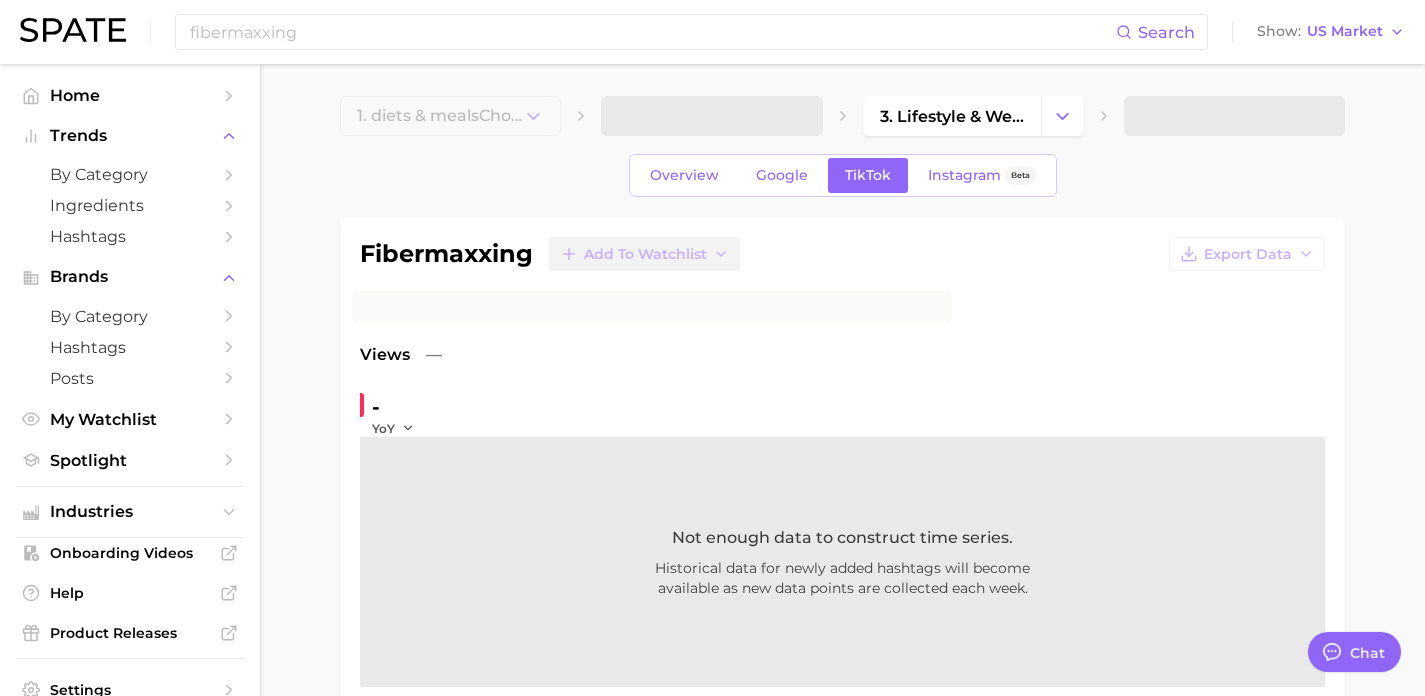 scroll, scrollTop: 0, scrollLeft: 0, axis: both 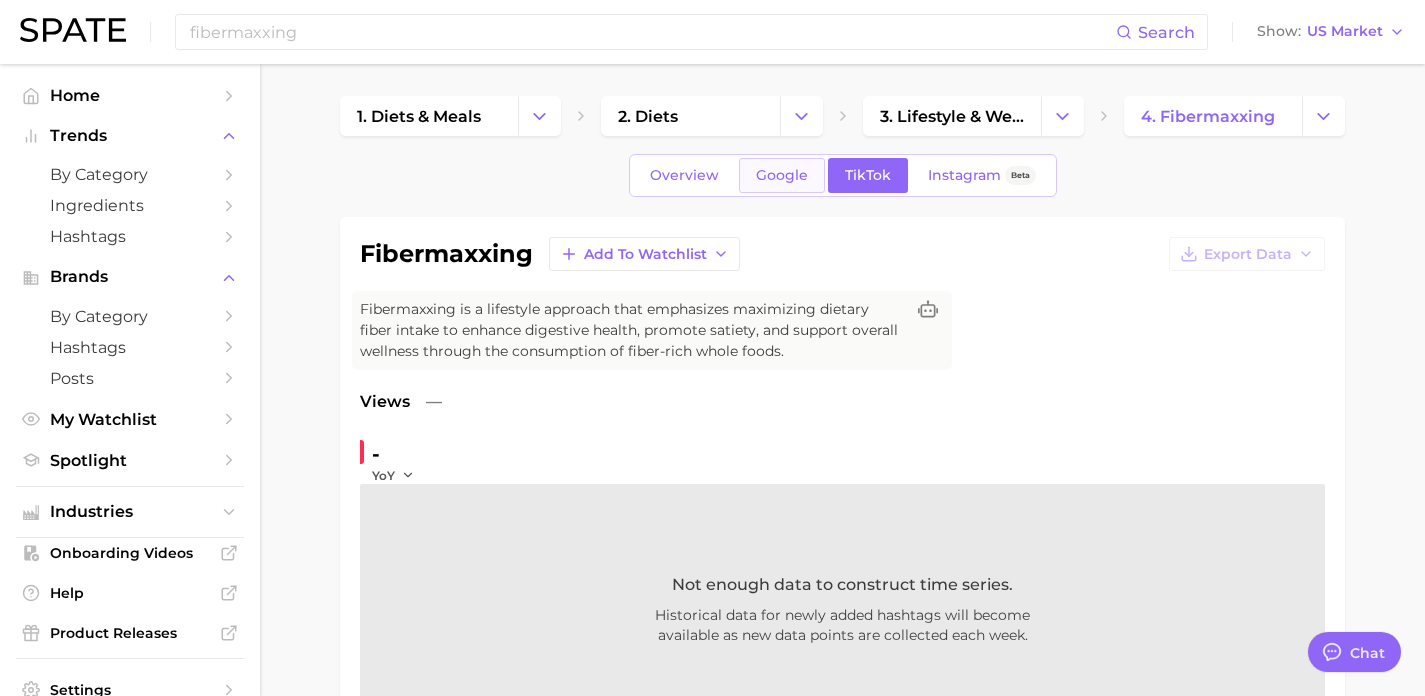 click on "Google" at bounding box center (782, 175) 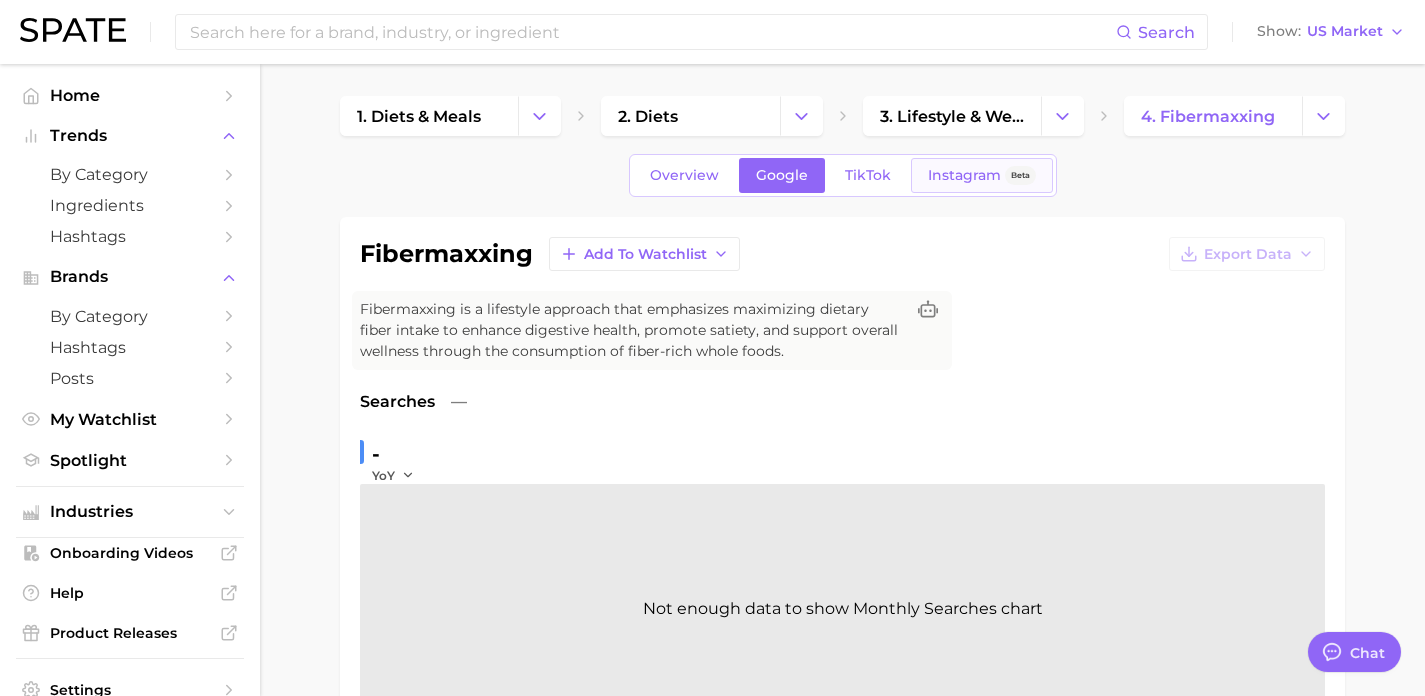 click on "Instagram" at bounding box center (964, 175) 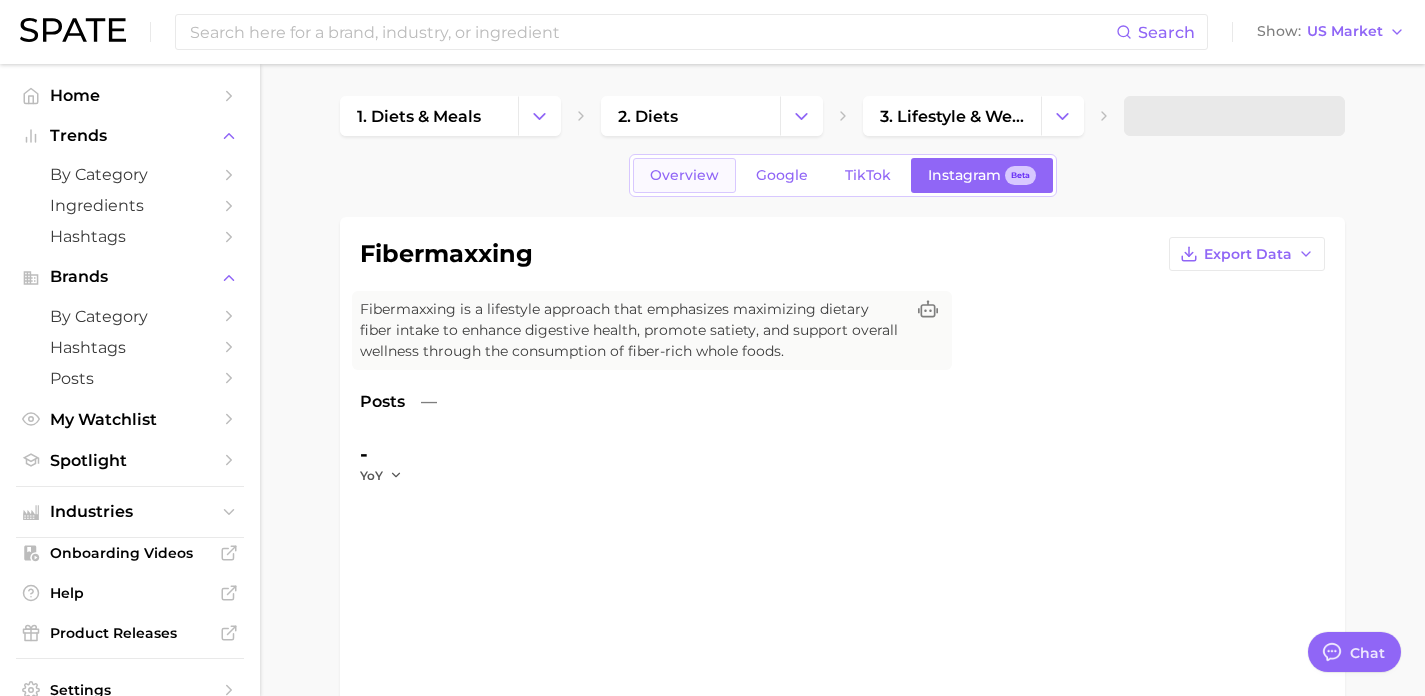 click on "Overview" at bounding box center [684, 175] 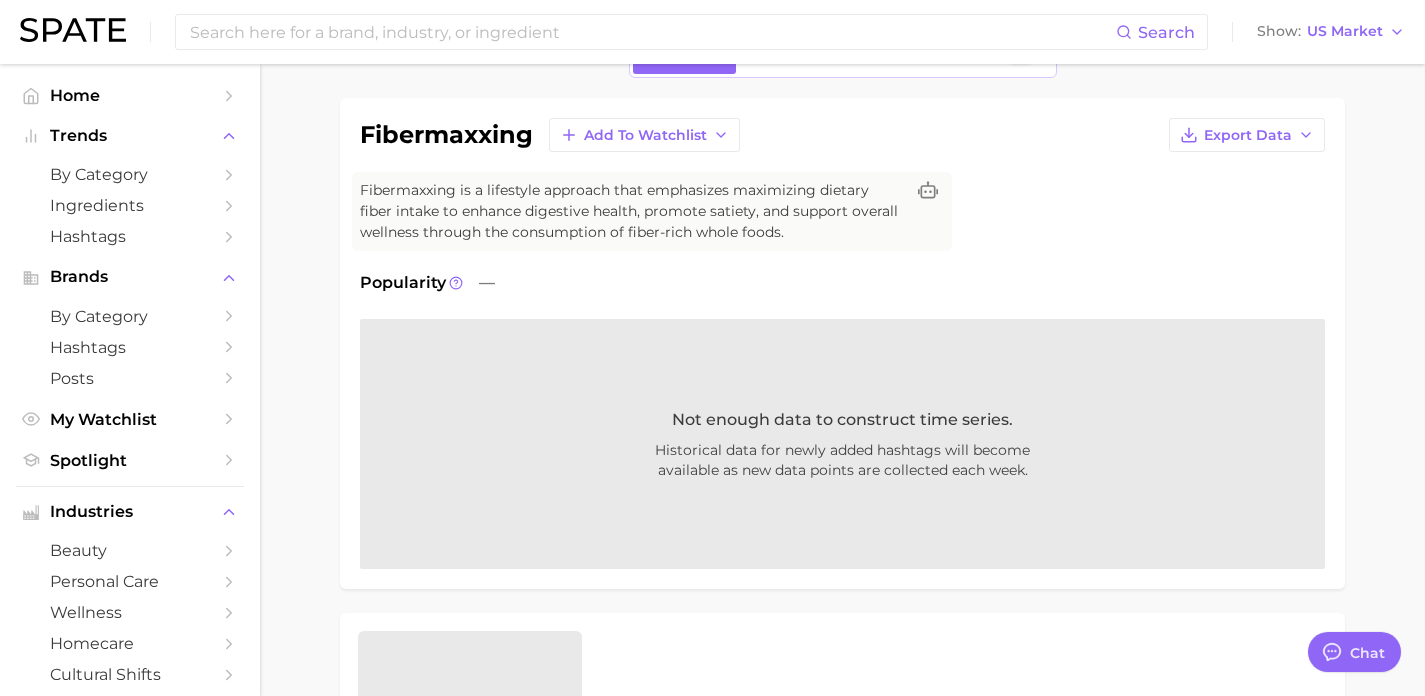scroll, scrollTop: 0, scrollLeft: 0, axis: both 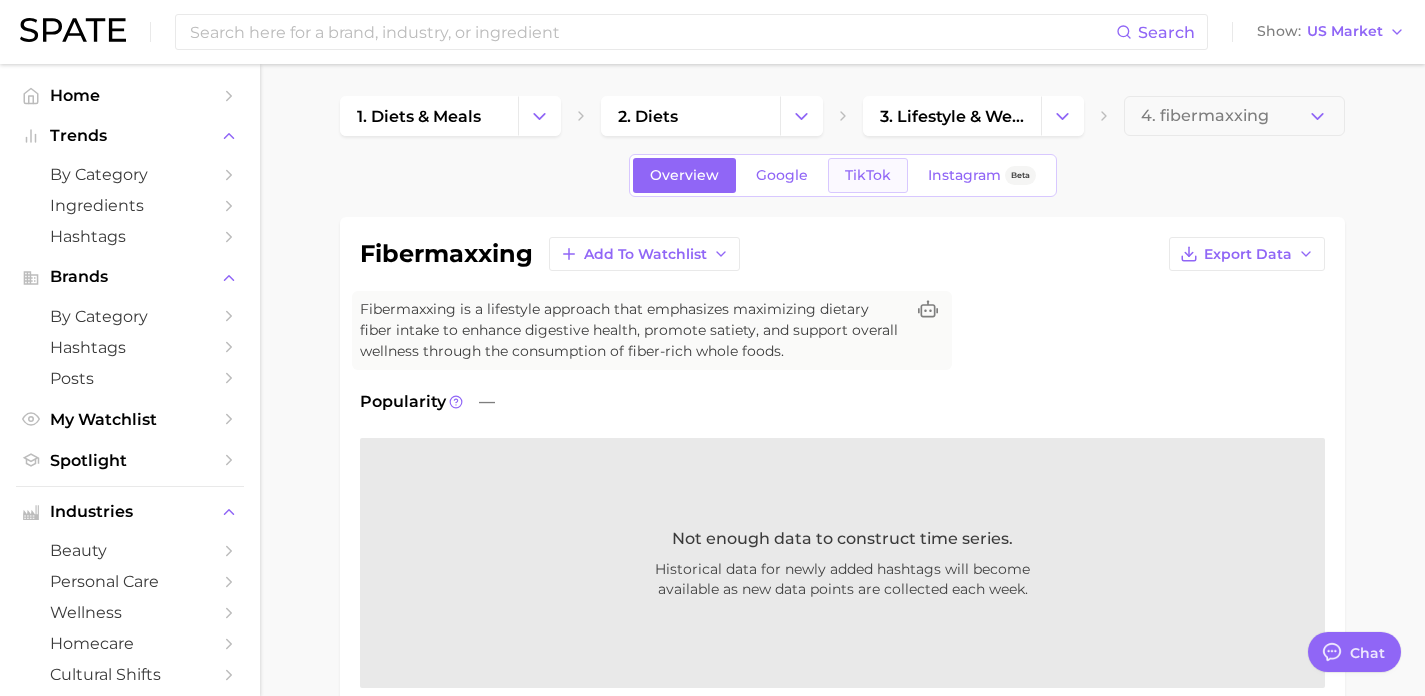click on "TikTok" at bounding box center (868, 175) 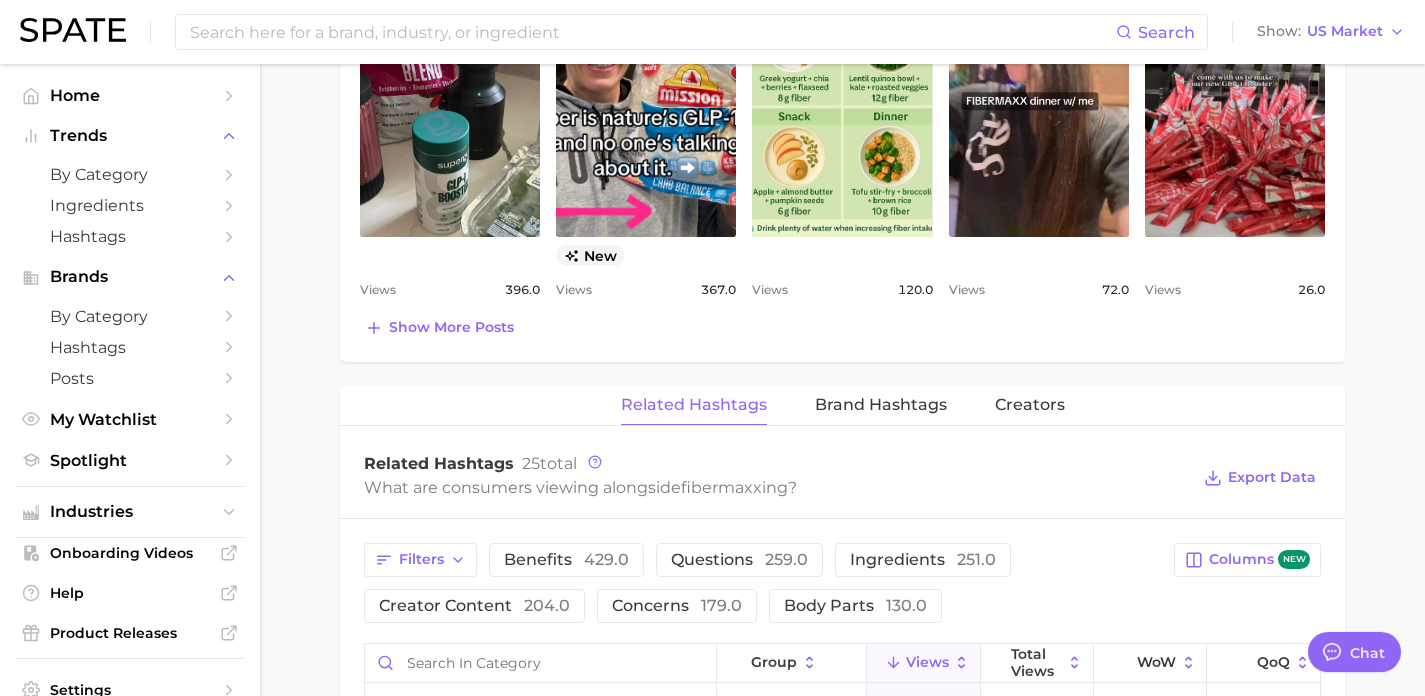 scroll, scrollTop: 646, scrollLeft: 0, axis: vertical 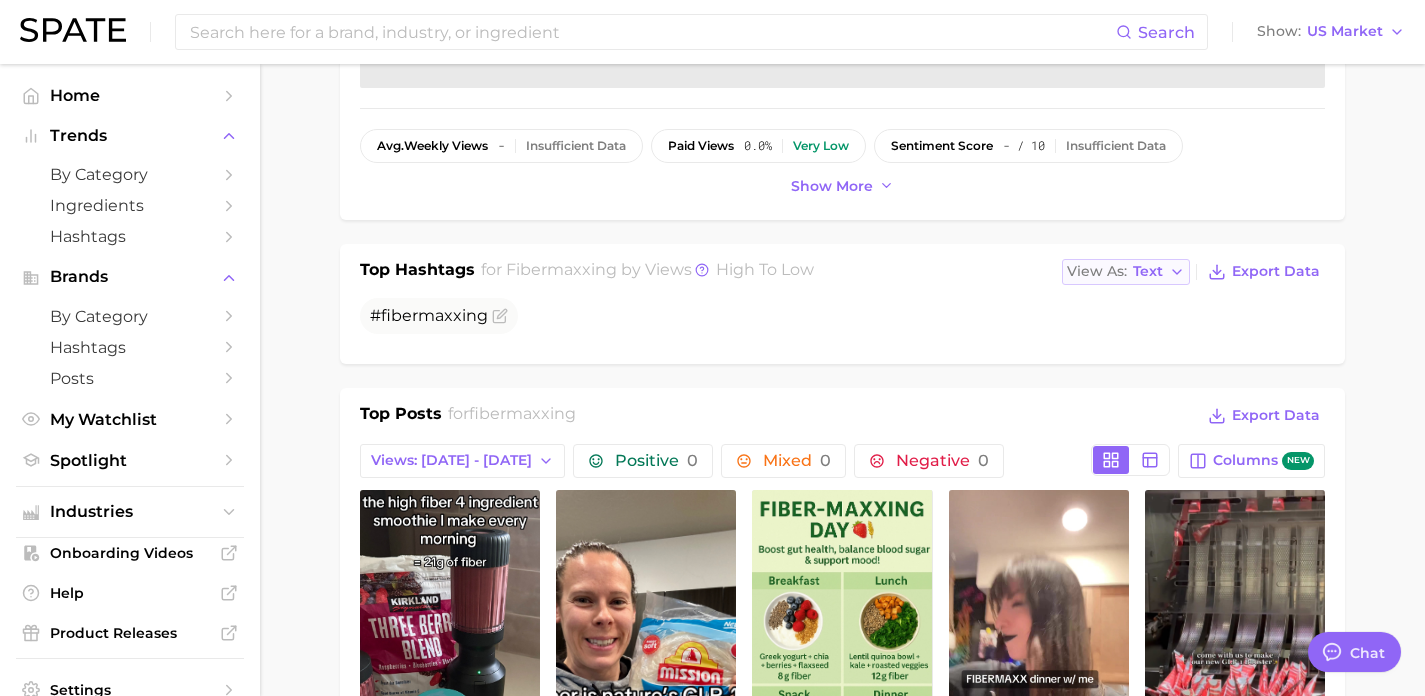 click on "Text" at bounding box center [1148, 271] 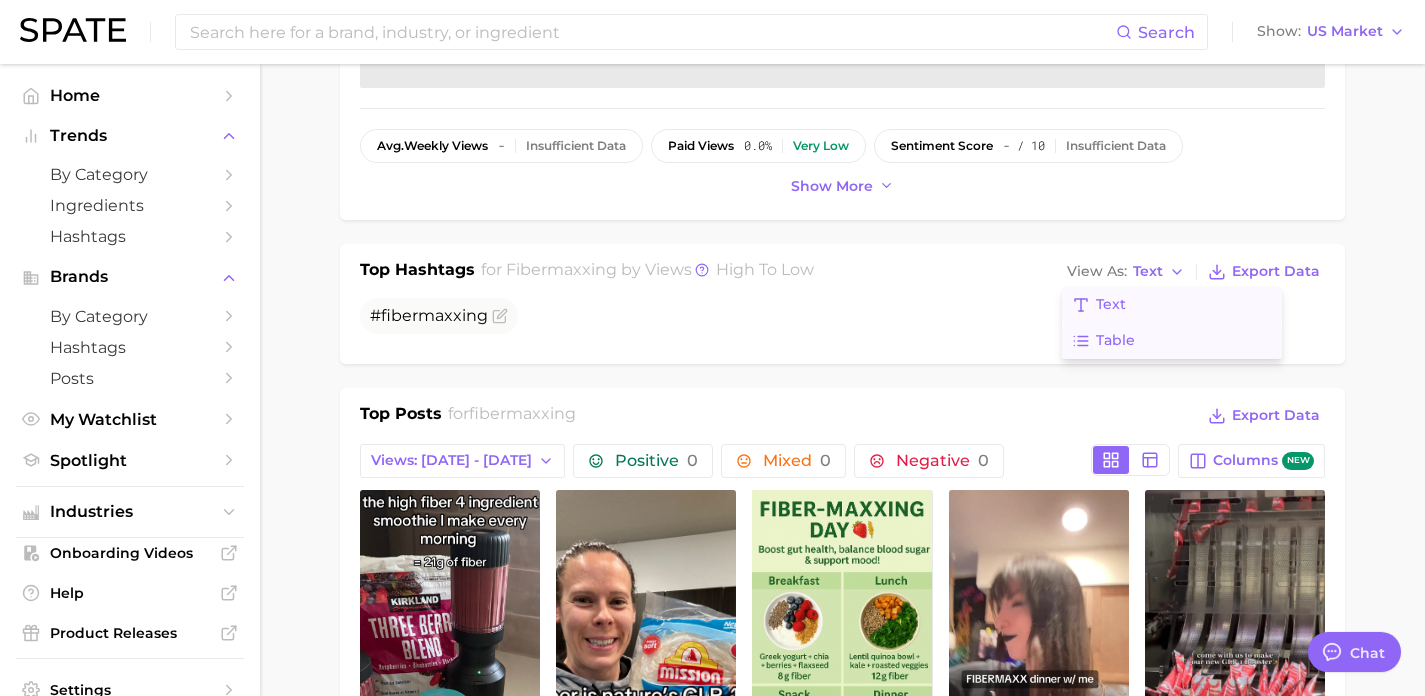 click on "Table" at bounding box center (1115, 340) 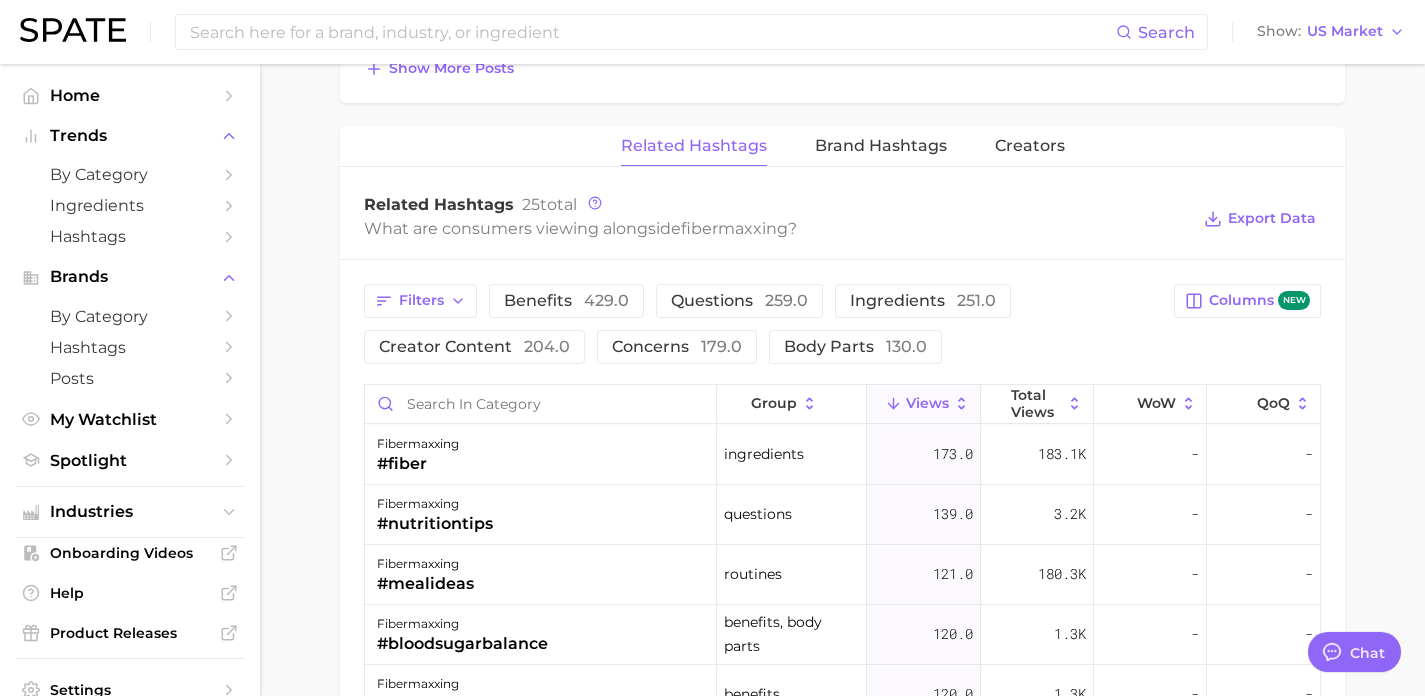 scroll, scrollTop: 1521, scrollLeft: 0, axis: vertical 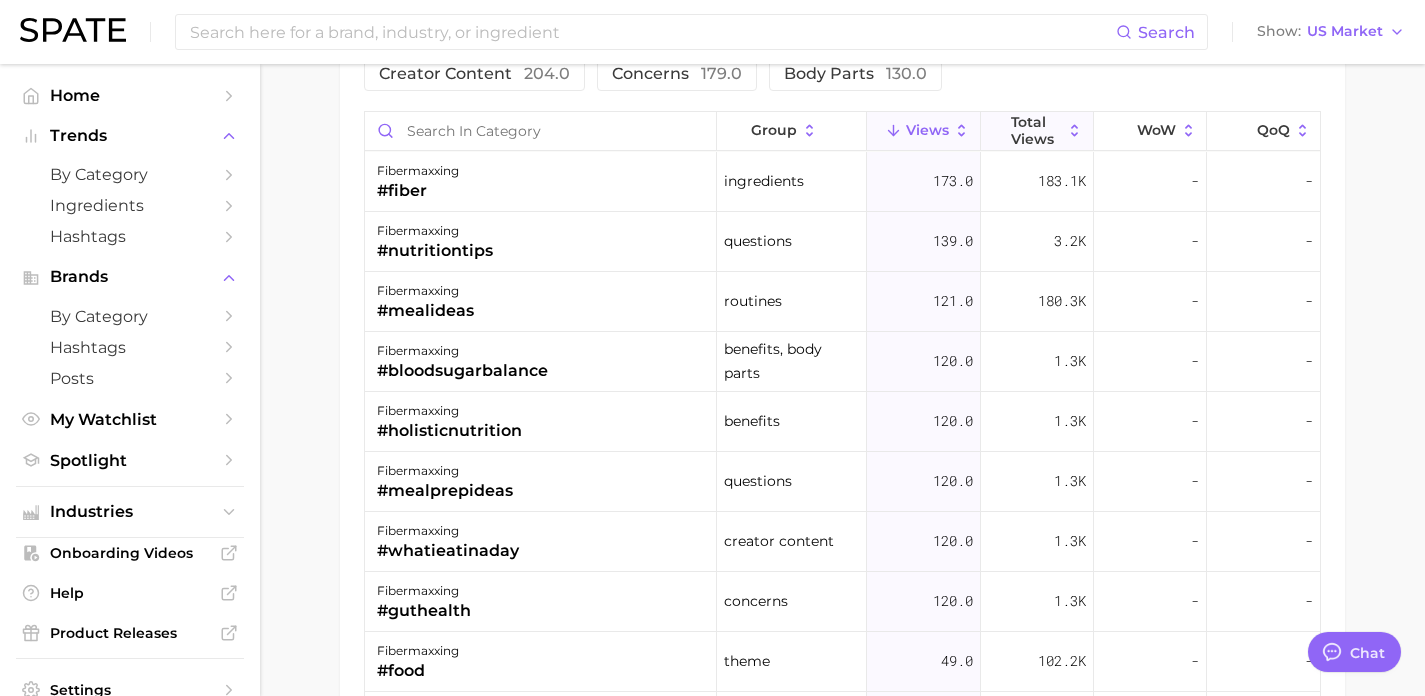 click 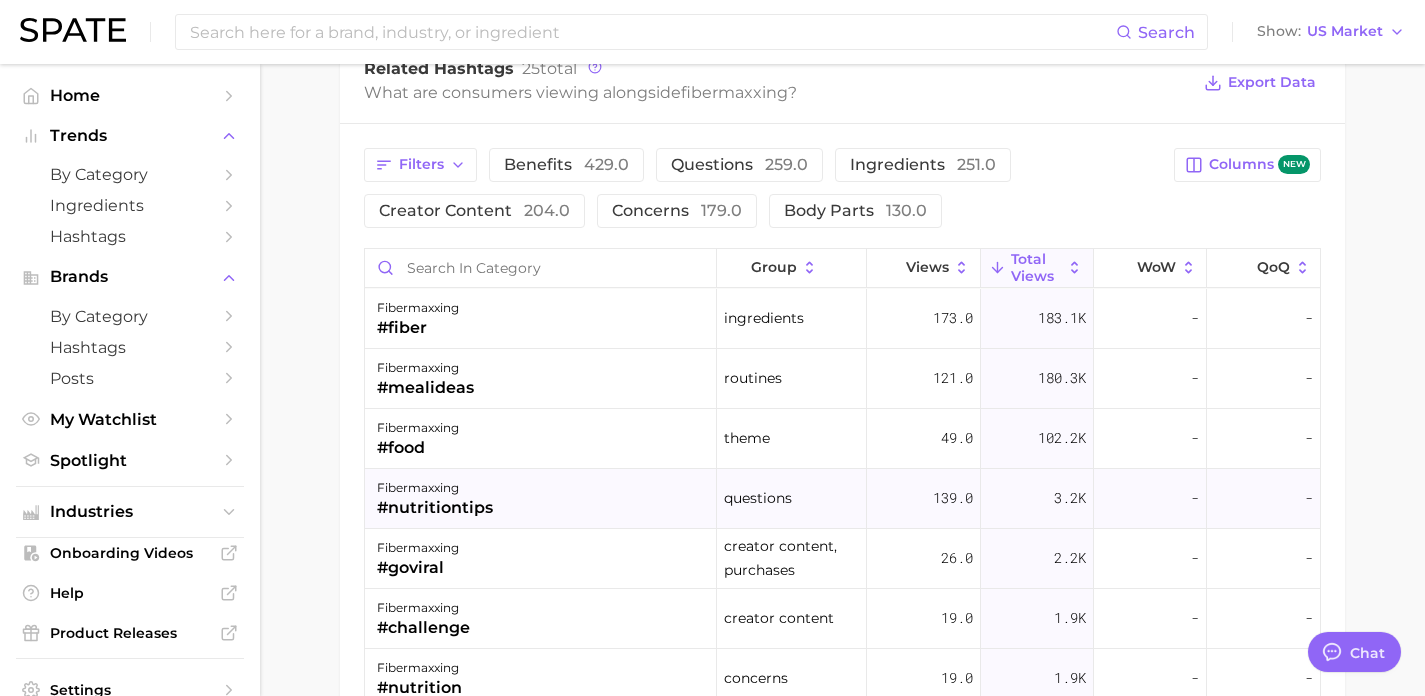 scroll, scrollTop: 1615, scrollLeft: 0, axis: vertical 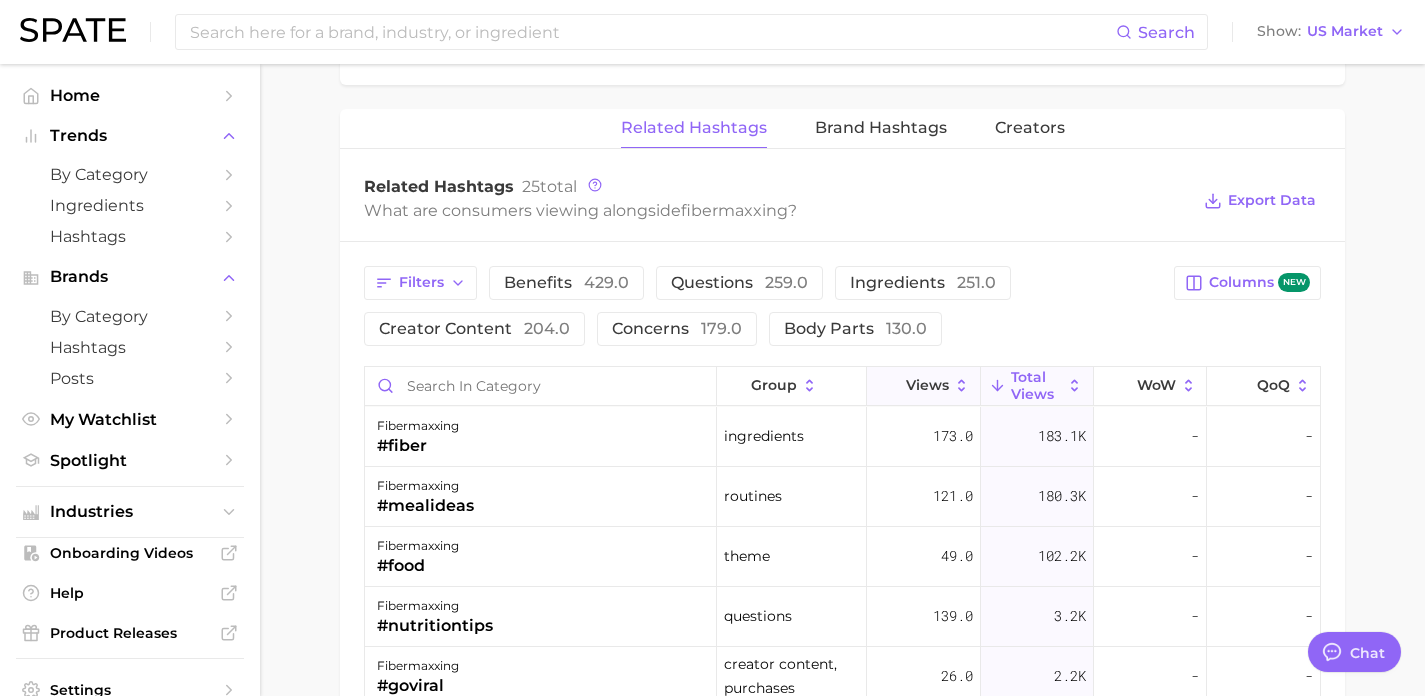 click on "Views" at bounding box center (927, 385) 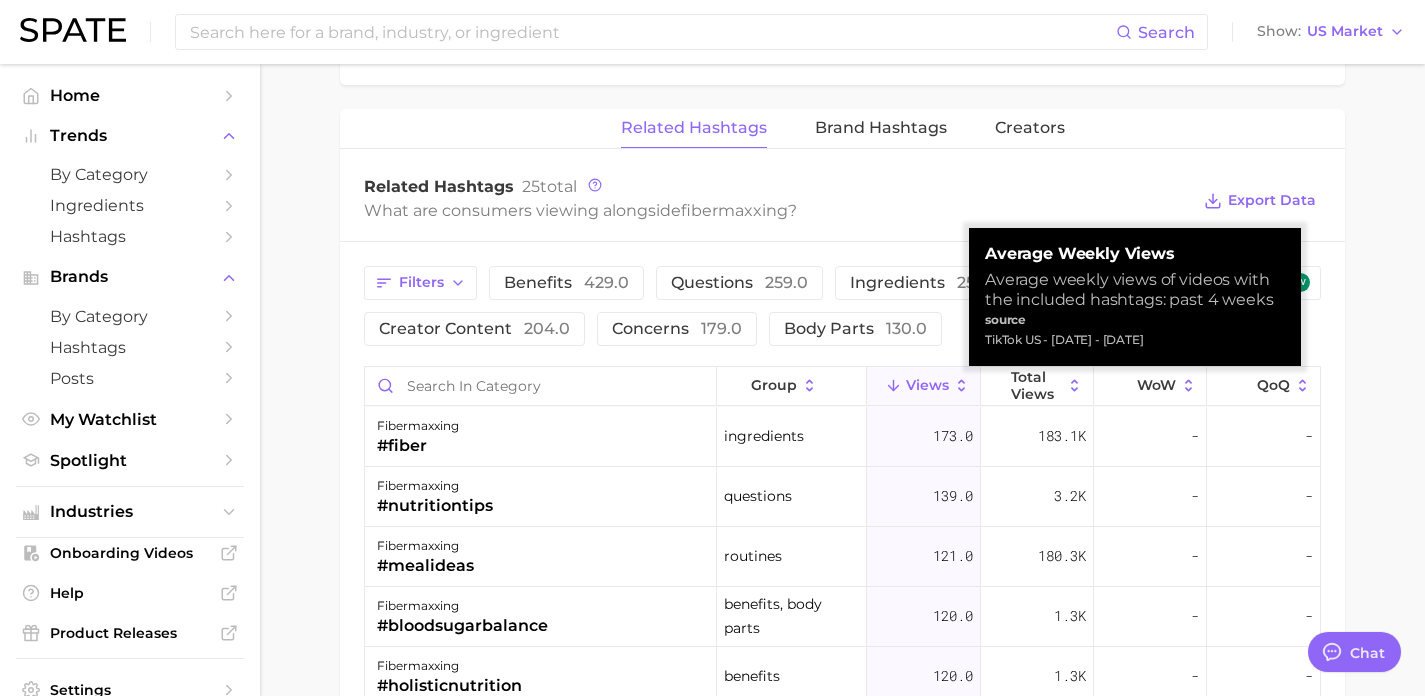 click on "Views" at bounding box center (927, 385) 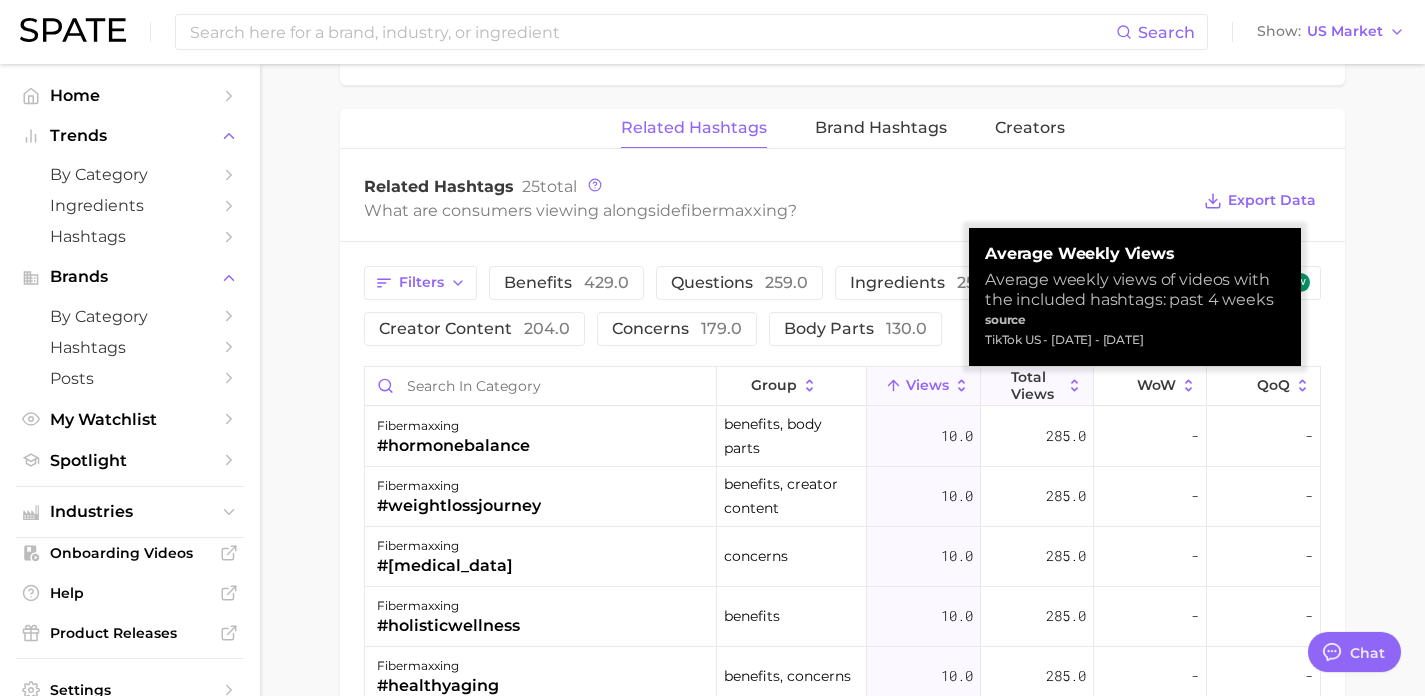 click on "Total Views" at bounding box center (1037, 385) 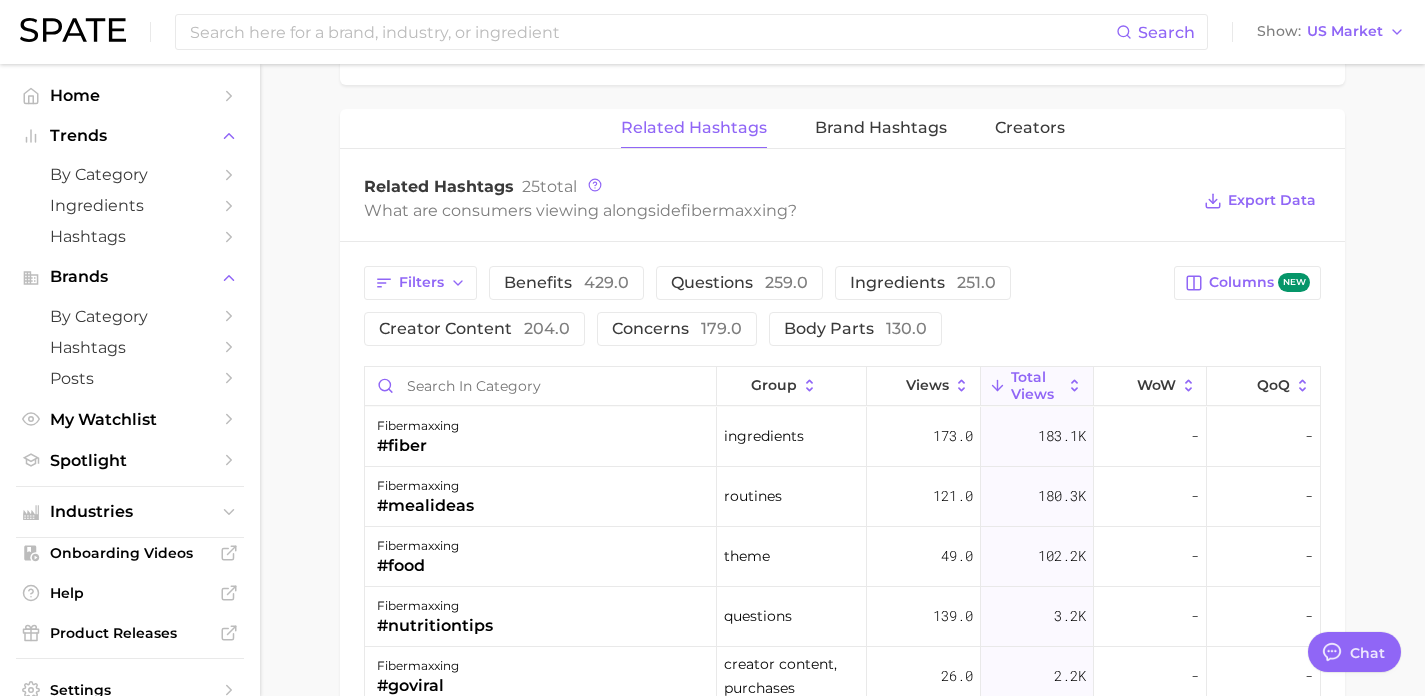 click on "Related Hashtags 25  total What are consumers viewing alongside  fibermaxxing ? Export Data" at bounding box center [842, 201] 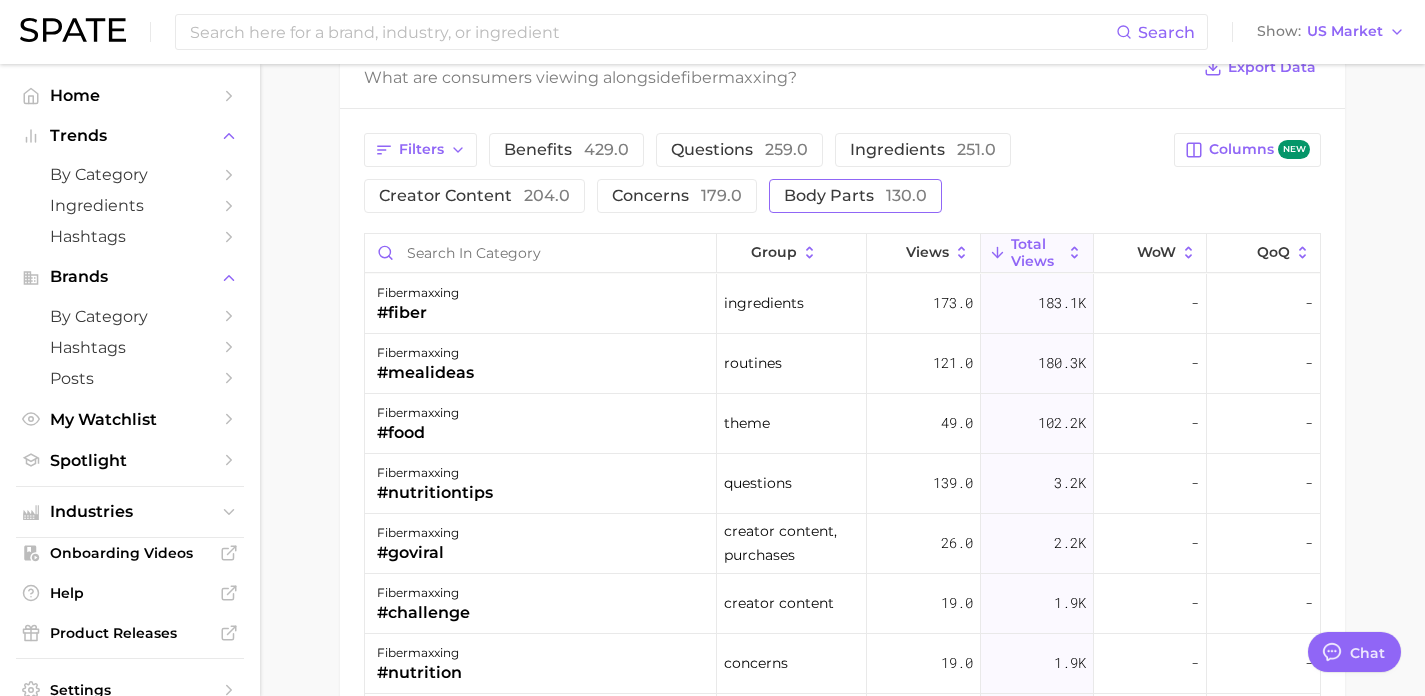 scroll, scrollTop: 1637, scrollLeft: 0, axis: vertical 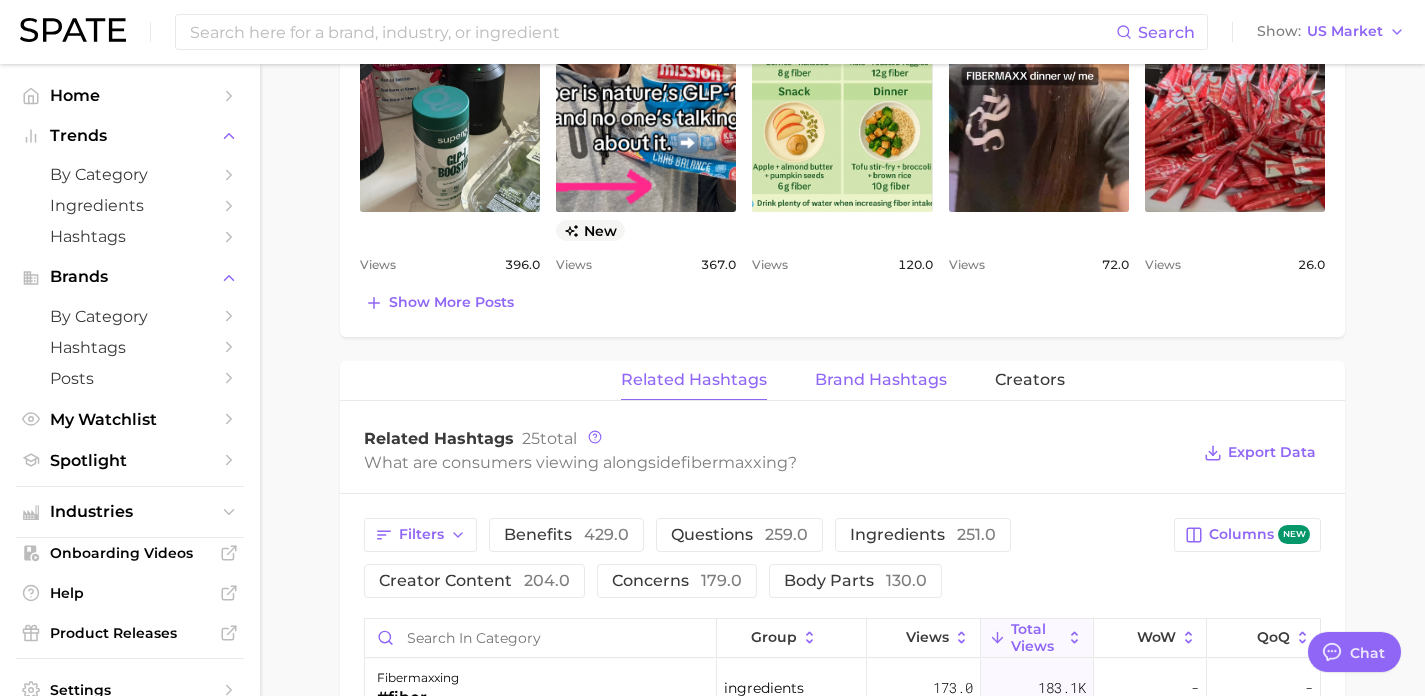click on "Brand Hashtags" at bounding box center [881, 380] 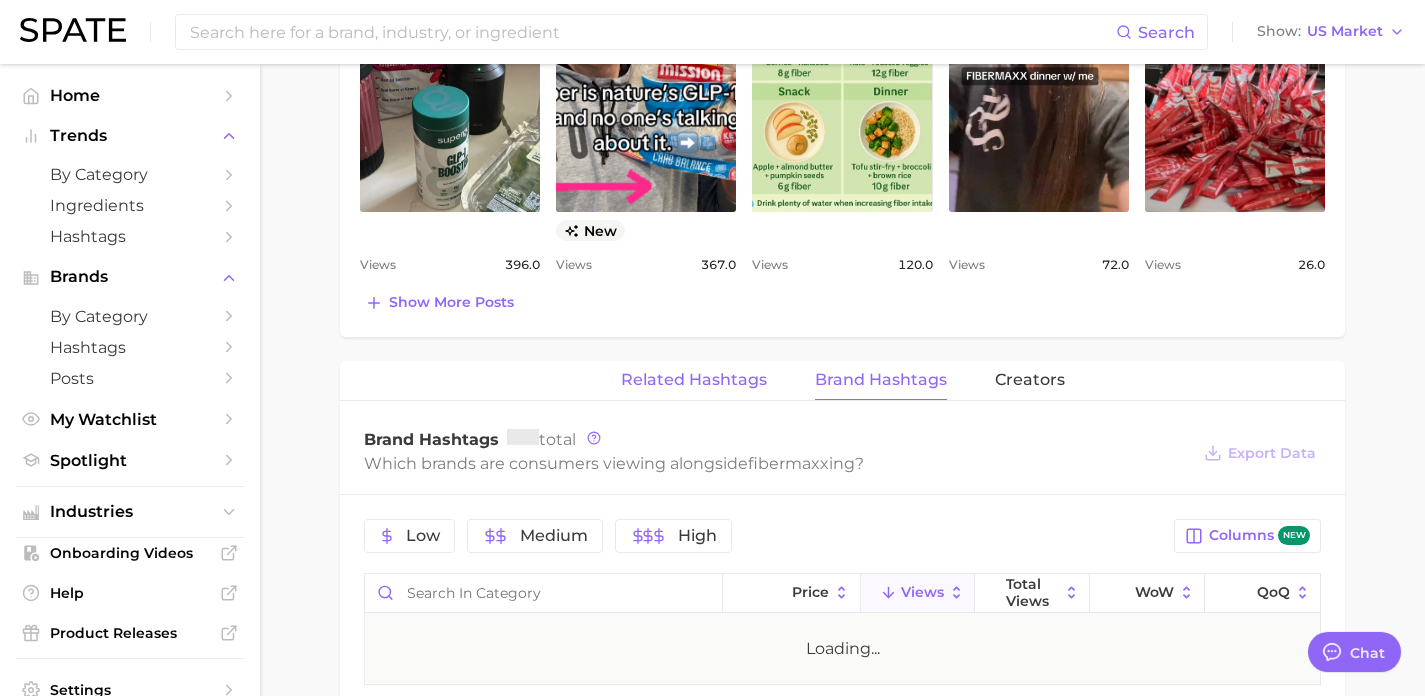 click on "Related Hashtags" at bounding box center (694, 380) 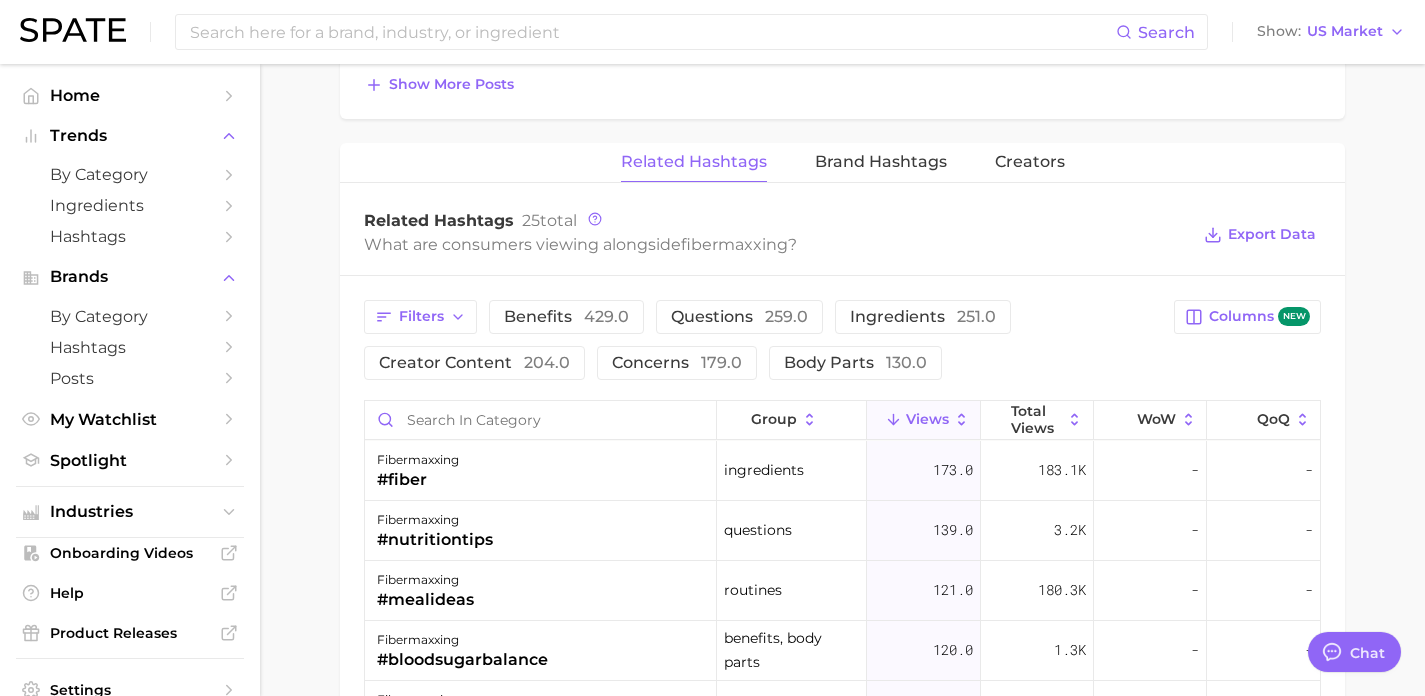 scroll, scrollTop: 1479, scrollLeft: 0, axis: vertical 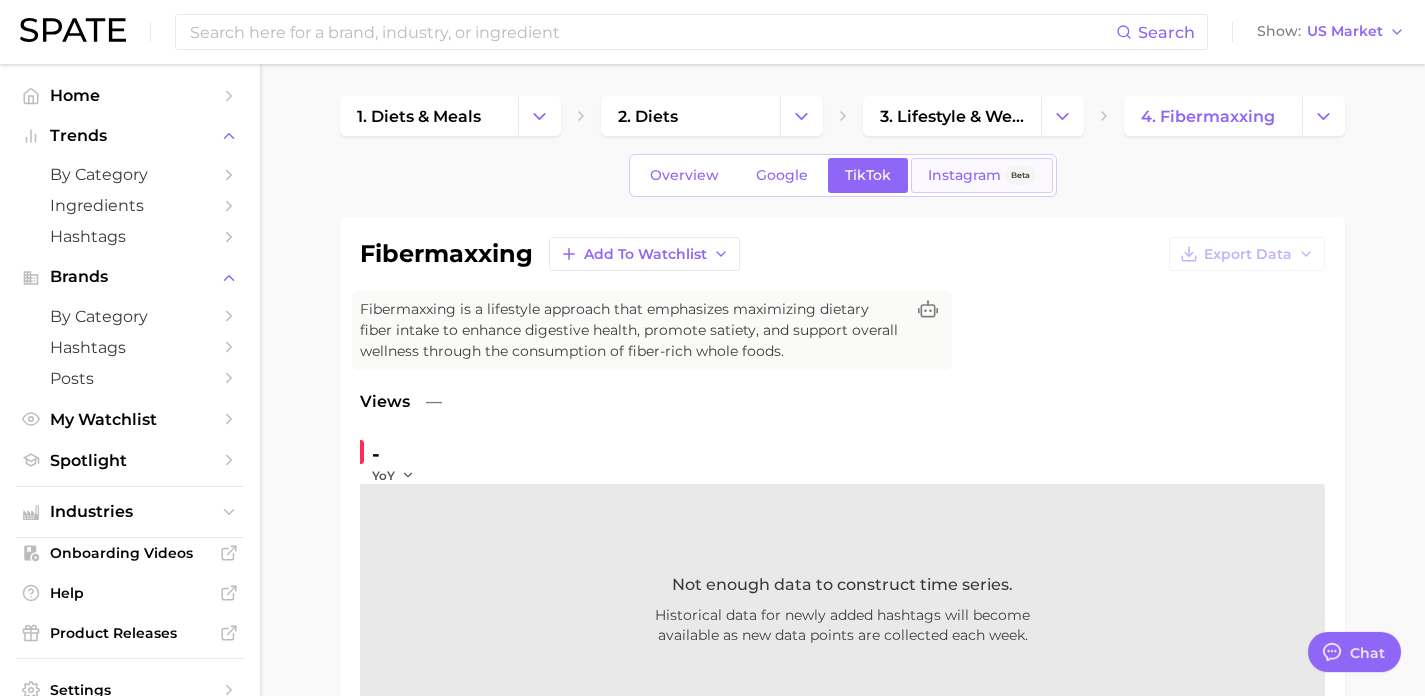 click on "Instagram" at bounding box center [964, 175] 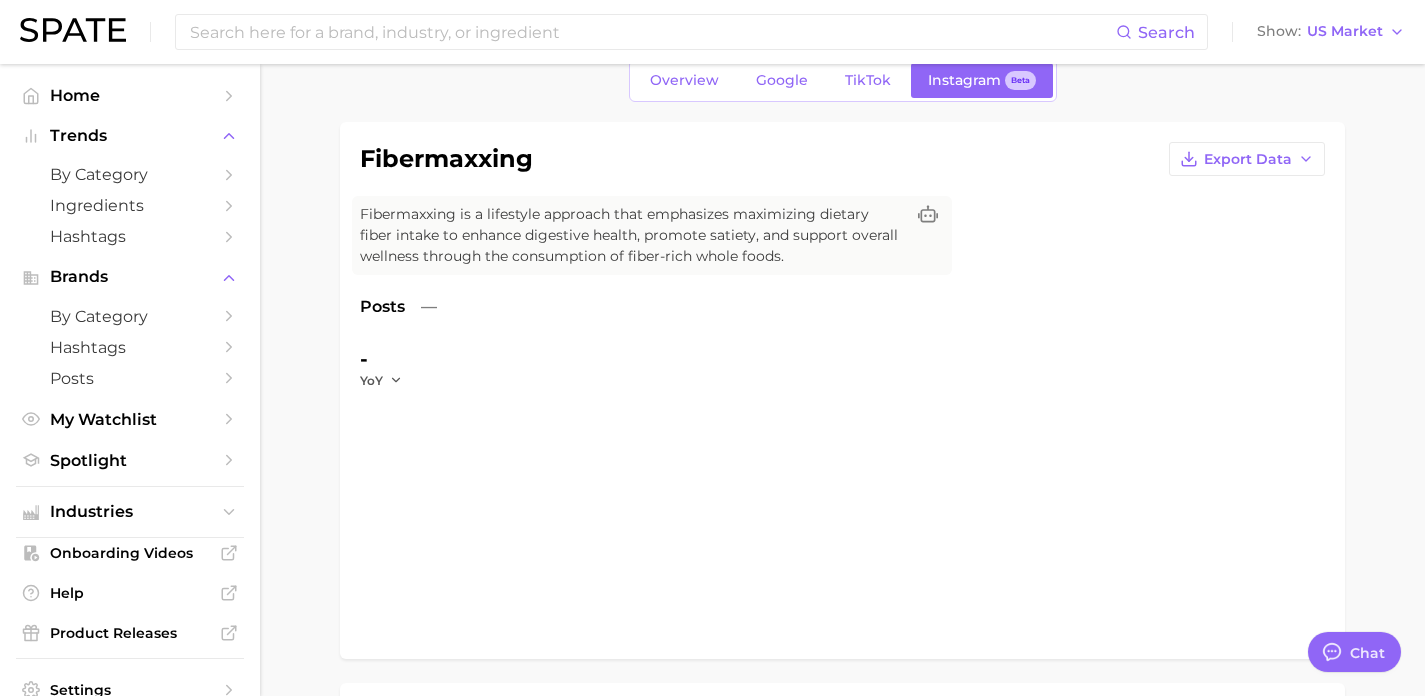 scroll, scrollTop: 0, scrollLeft: 0, axis: both 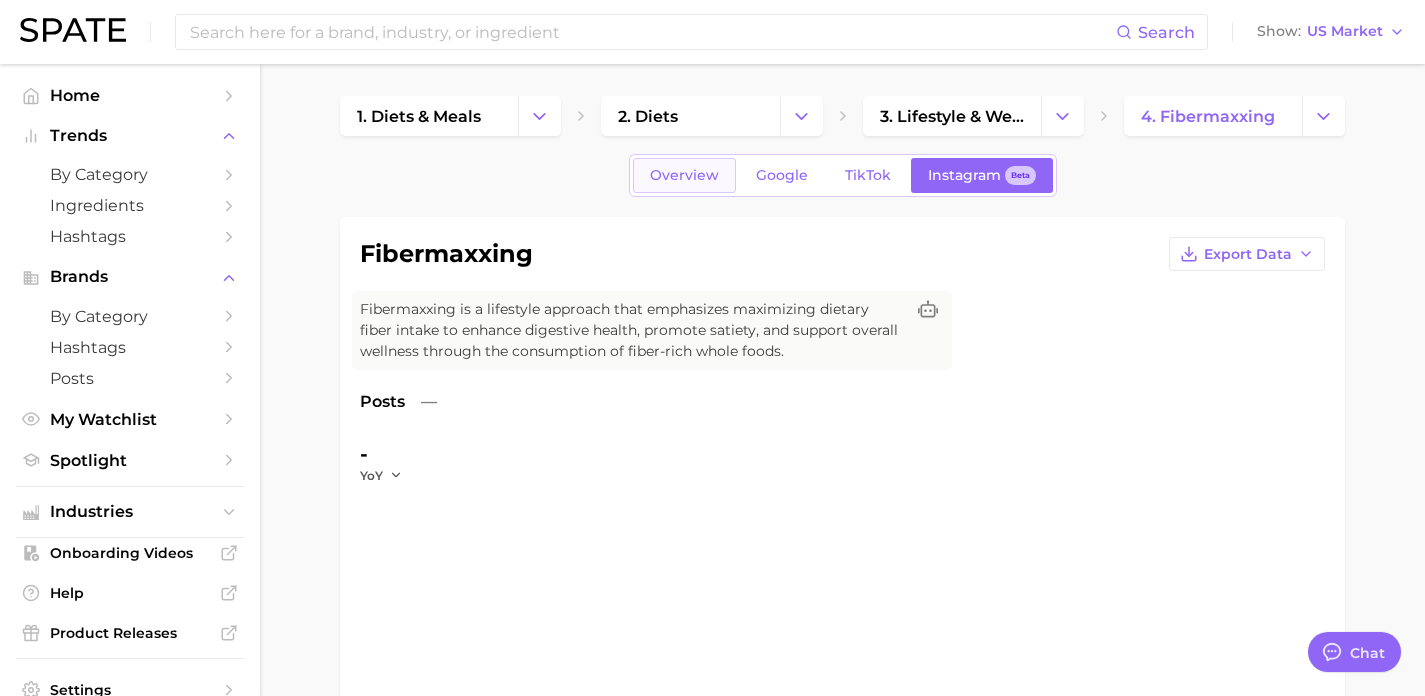 click on "Overview" at bounding box center [684, 175] 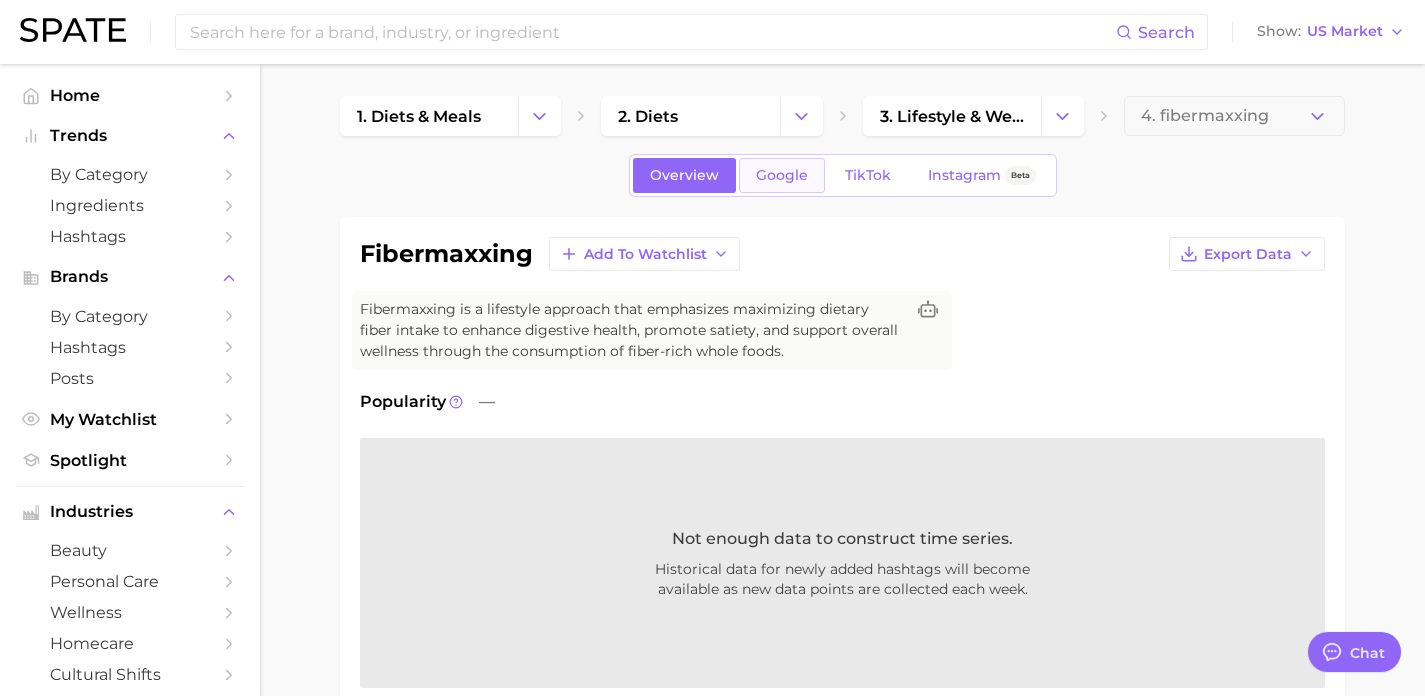click on "Google" at bounding box center [782, 175] 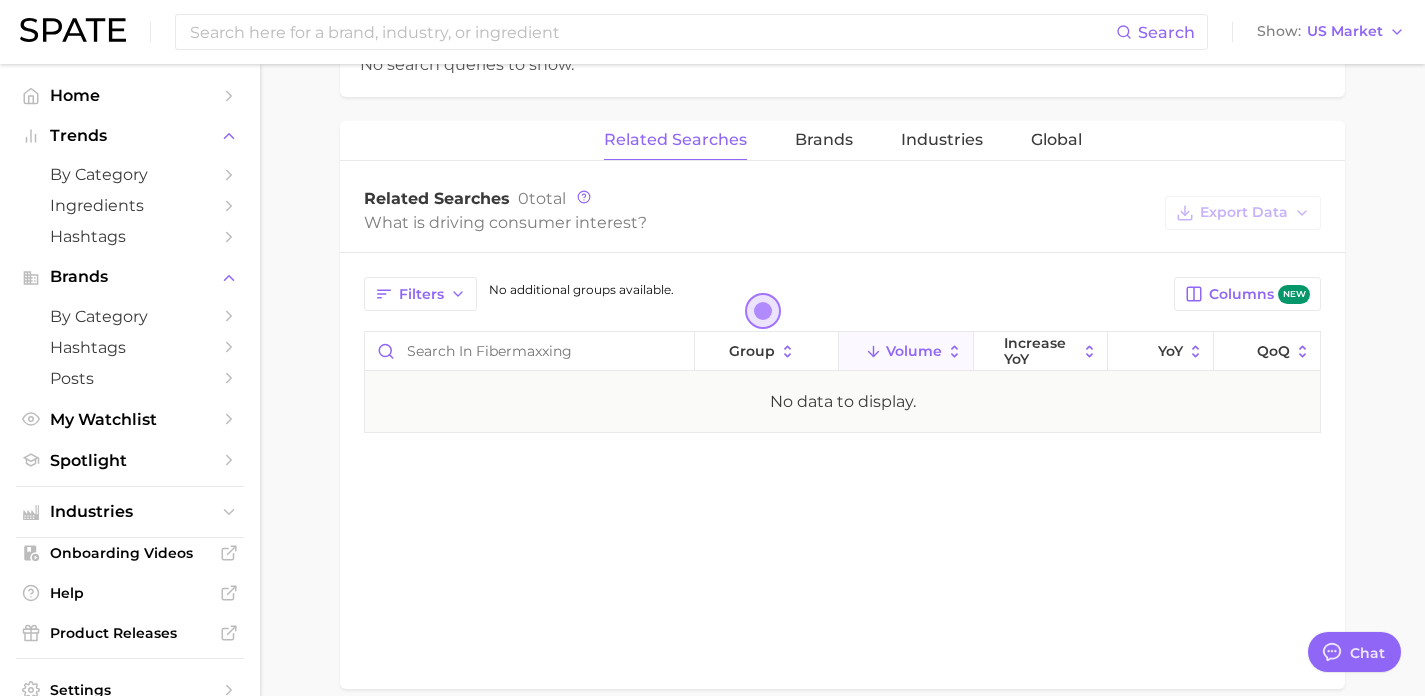 scroll, scrollTop: 0, scrollLeft: 0, axis: both 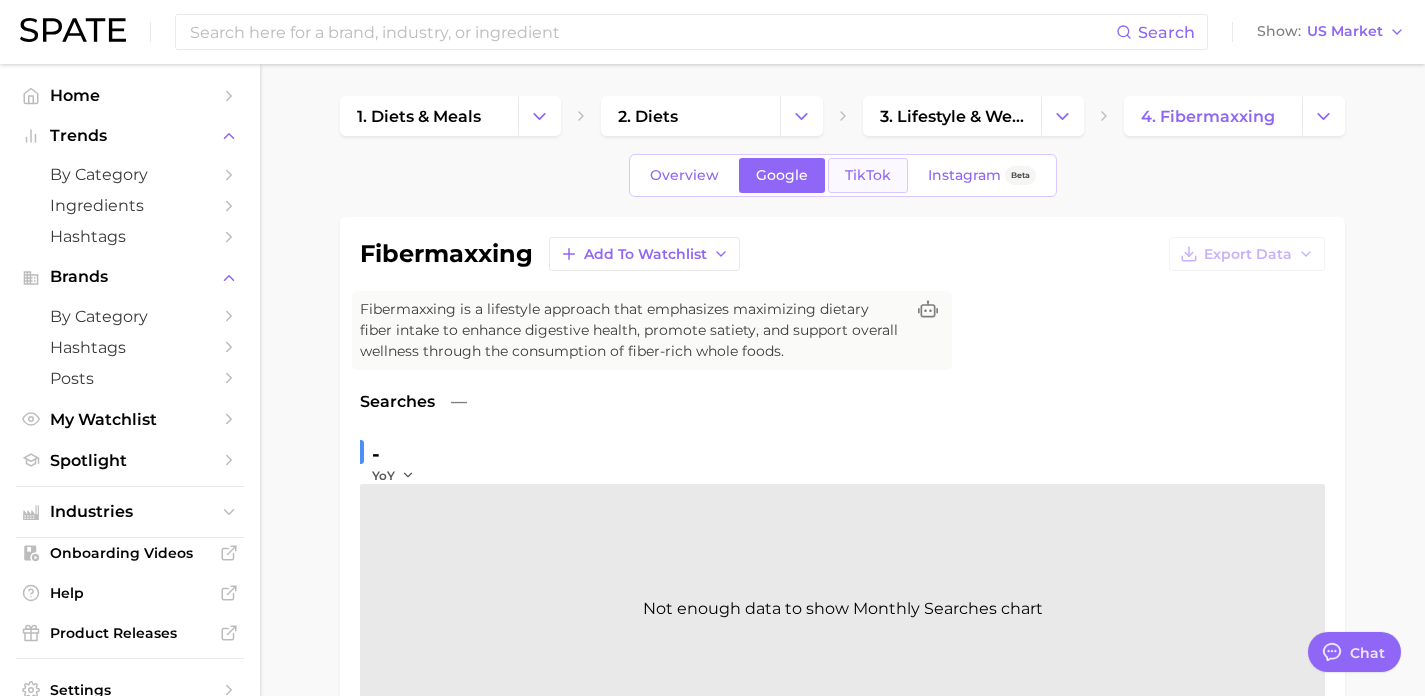 click on "TikTok" at bounding box center (868, 175) 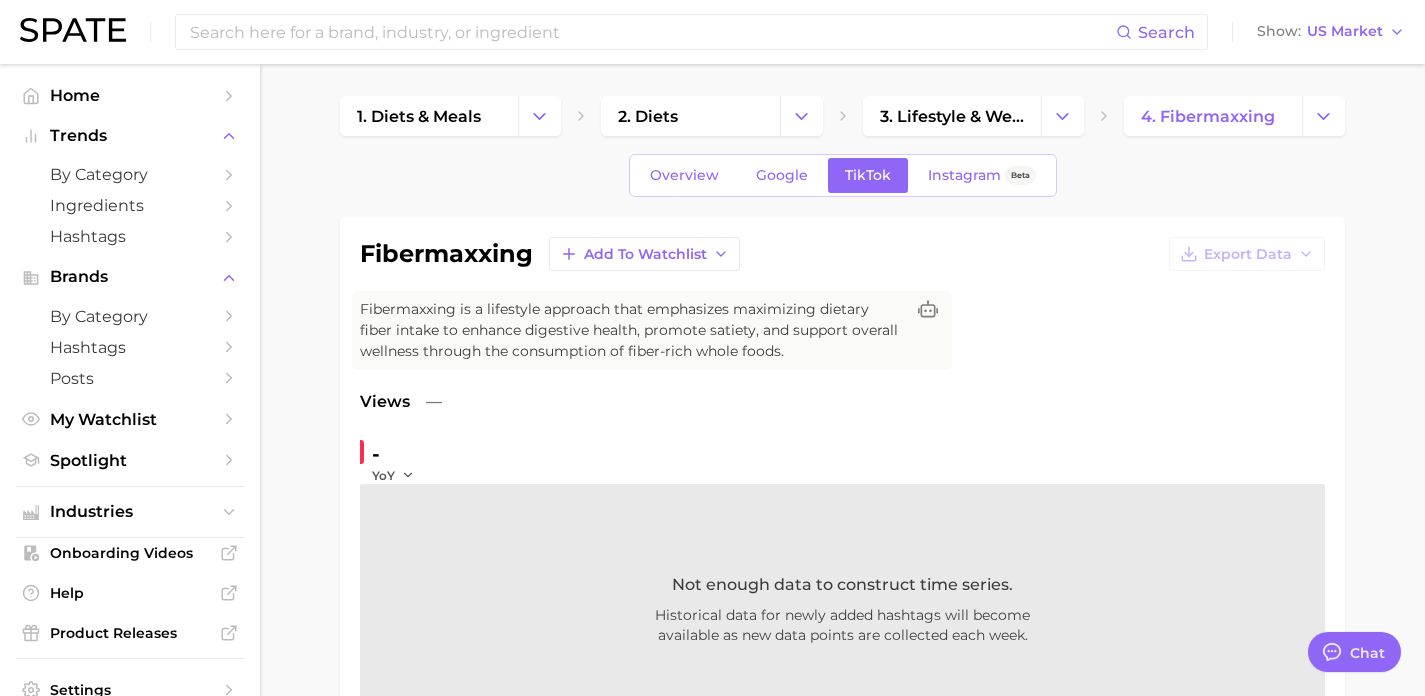 scroll, scrollTop: 0, scrollLeft: 0, axis: both 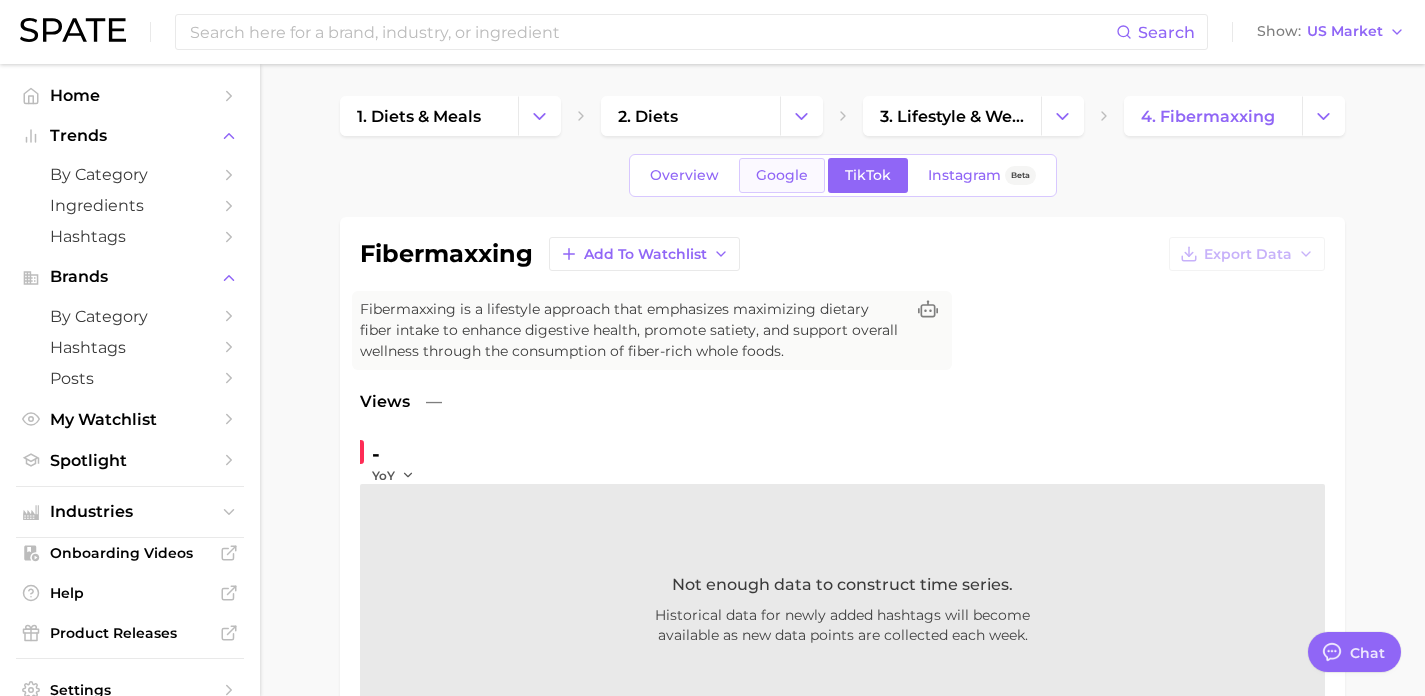 click on "Google" at bounding box center (782, 175) 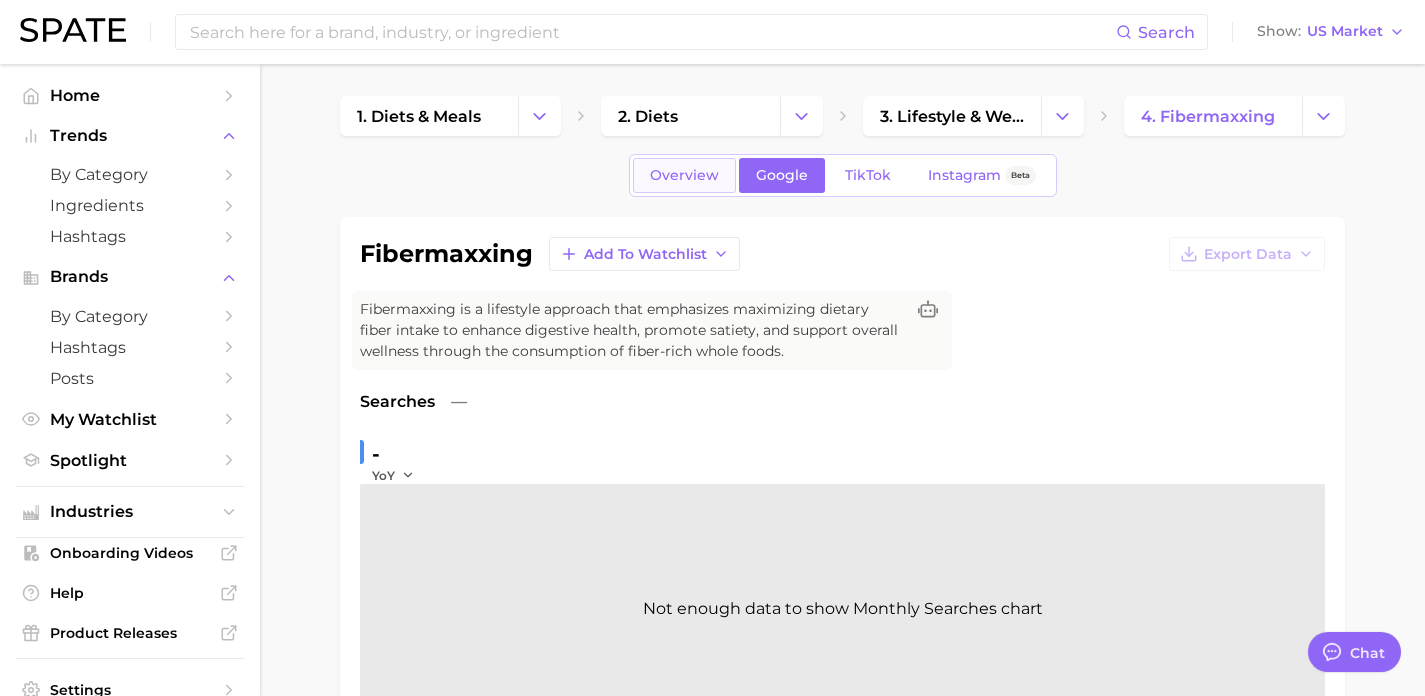click on "Overview" at bounding box center [684, 175] 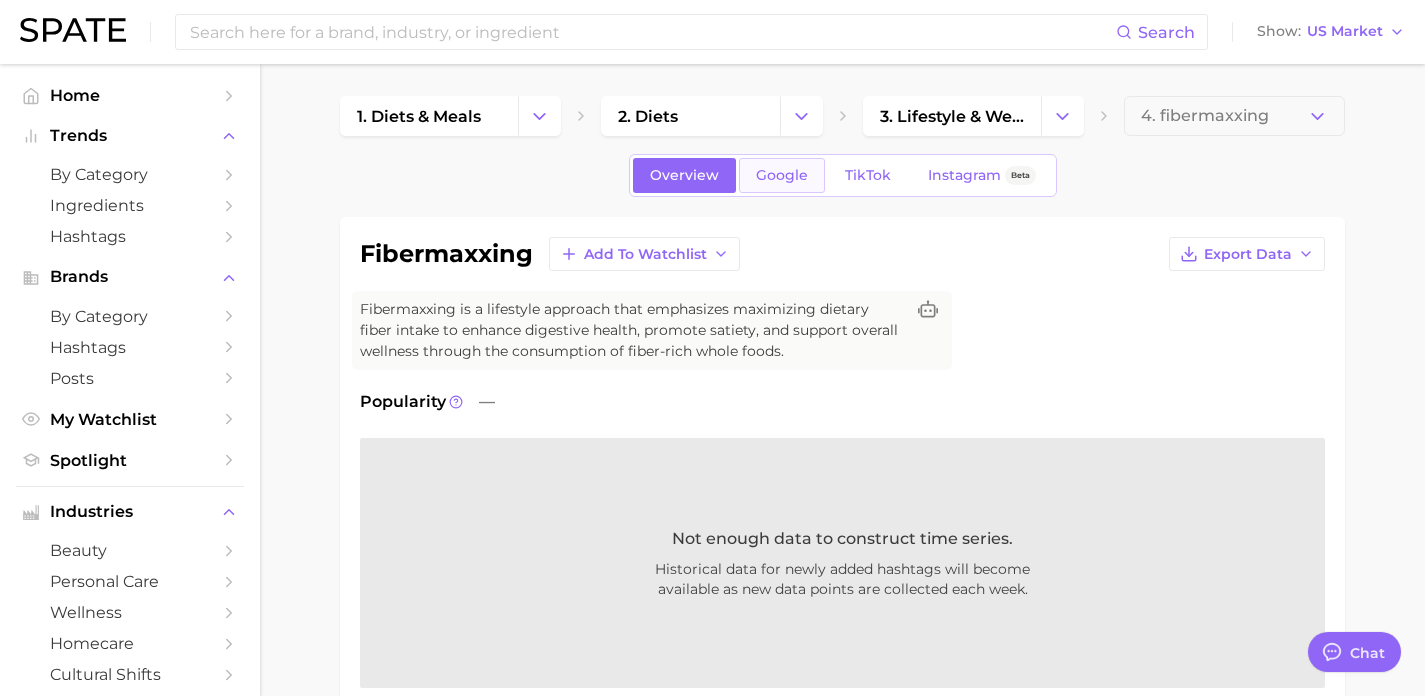 click on "Google" at bounding box center [782, 175] 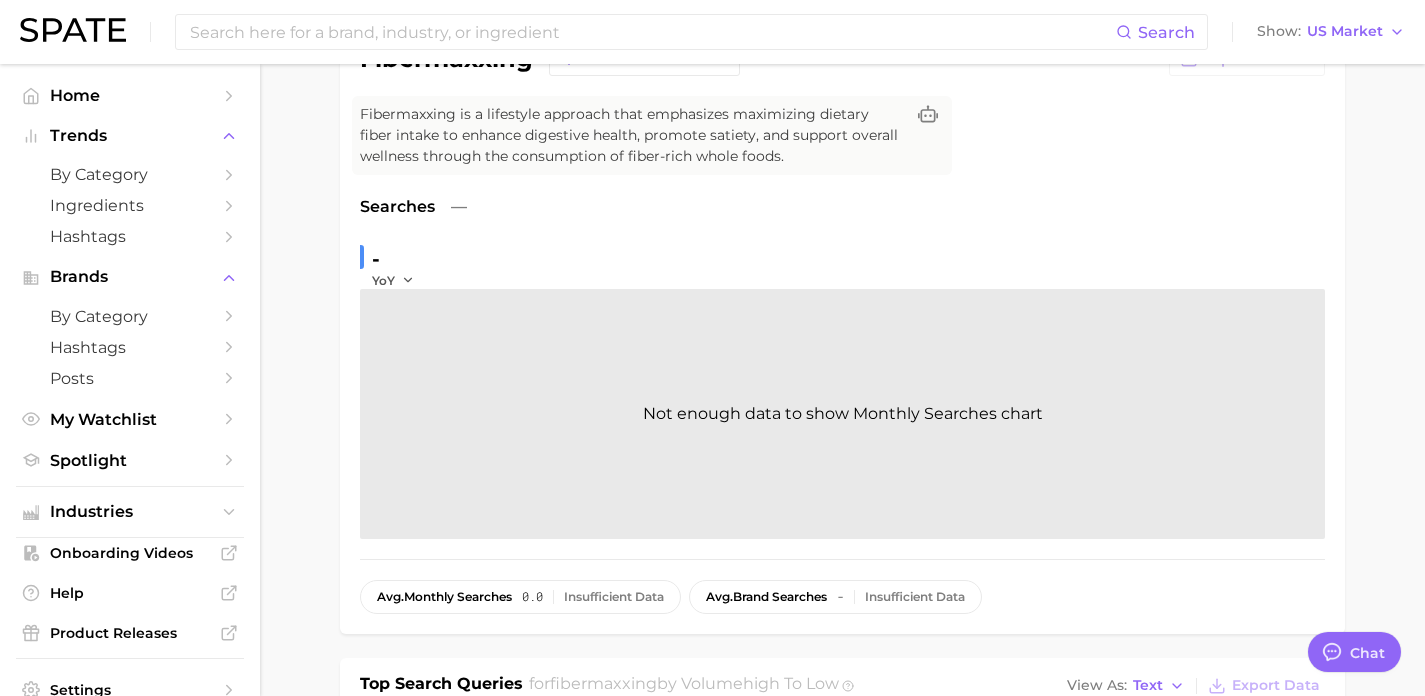 scroll, scrollTop: 0, scrollLeft: 0, axis: both 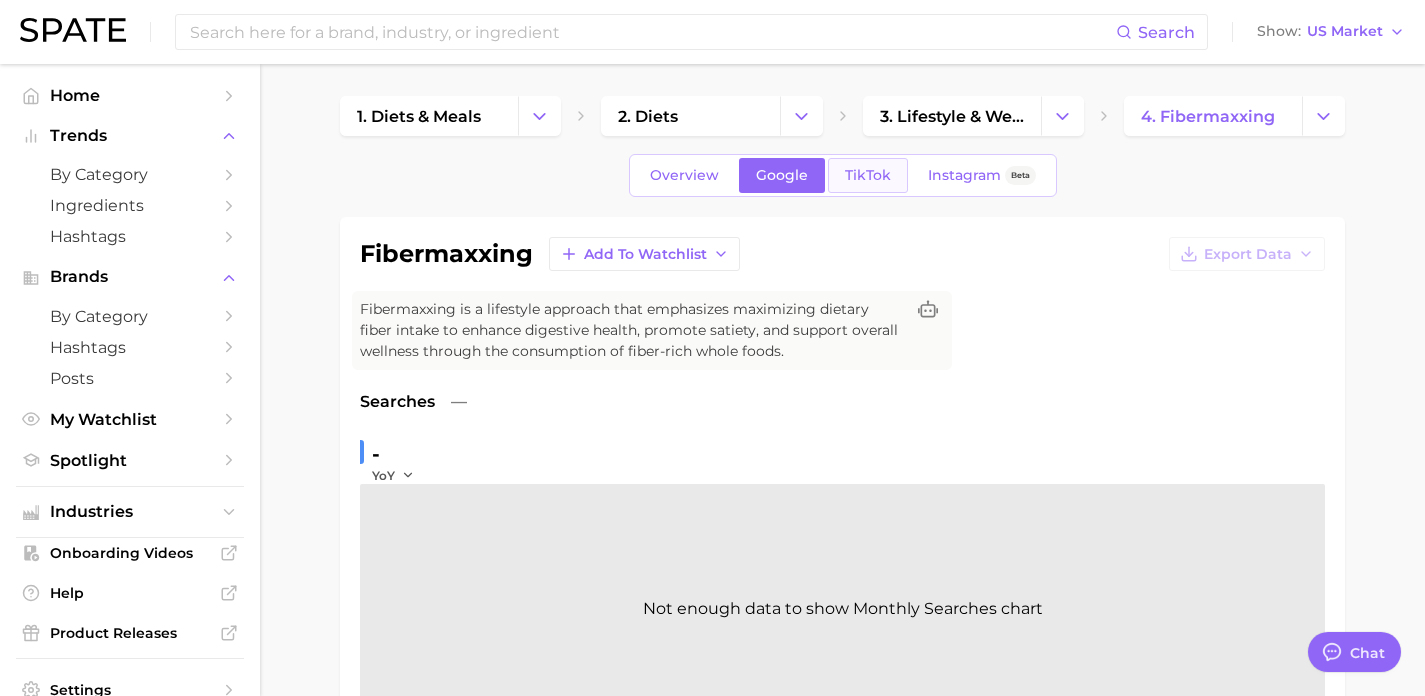 click on "TikTok" at bounding box center [868, 175] 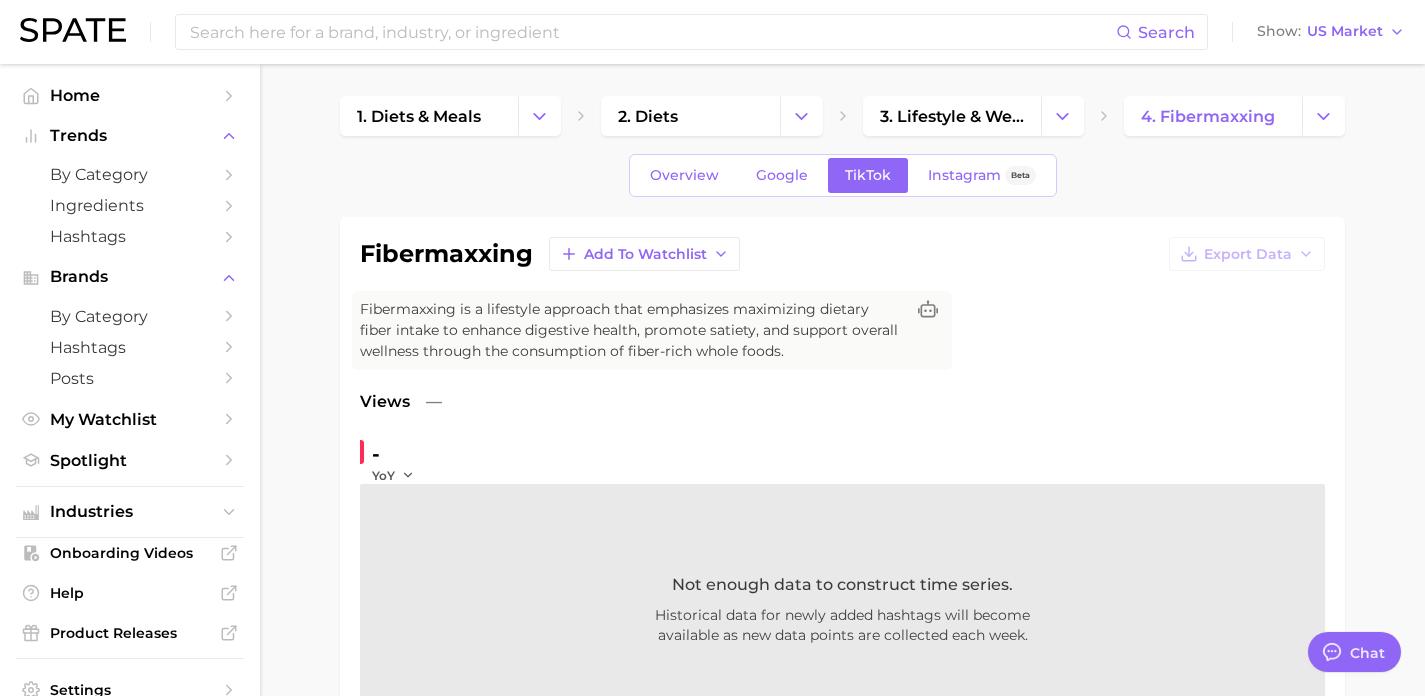 scroll, scrollTop: 0, scrollLeft: 0, axis: both 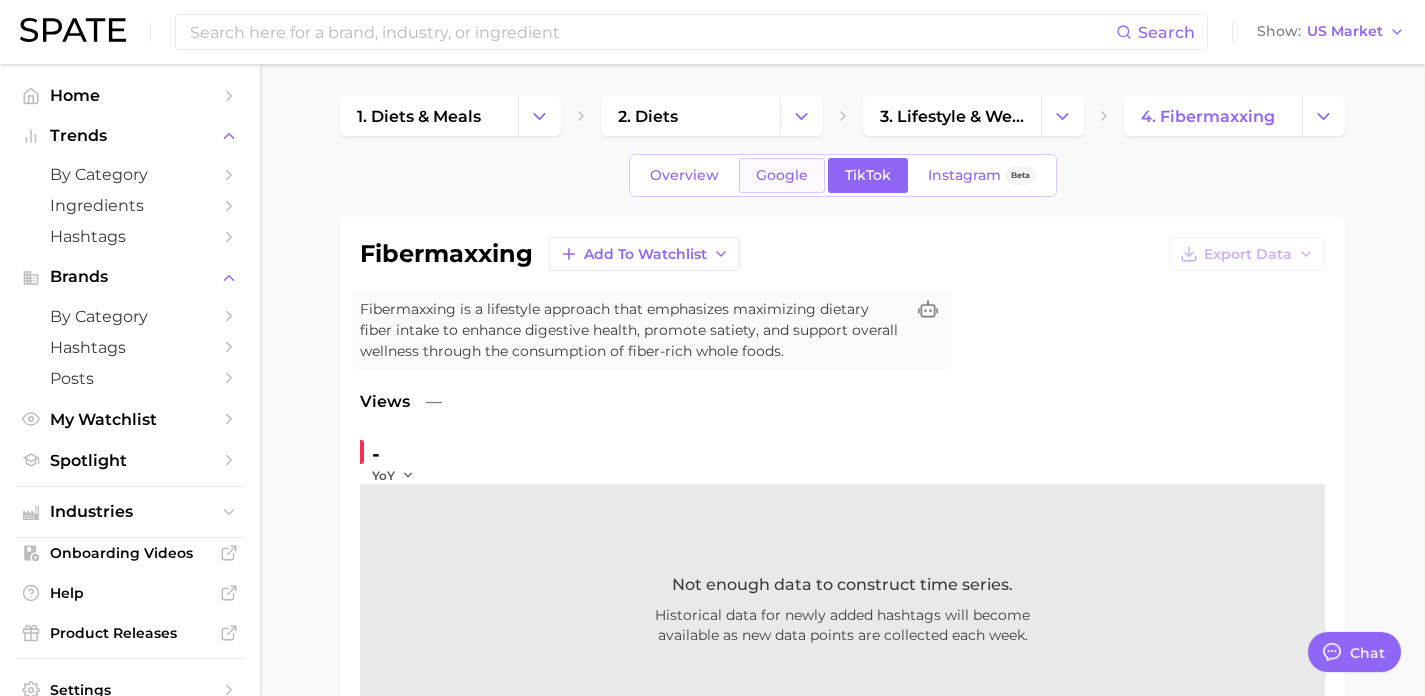 click on "Google" at bounding box center [782, 175] 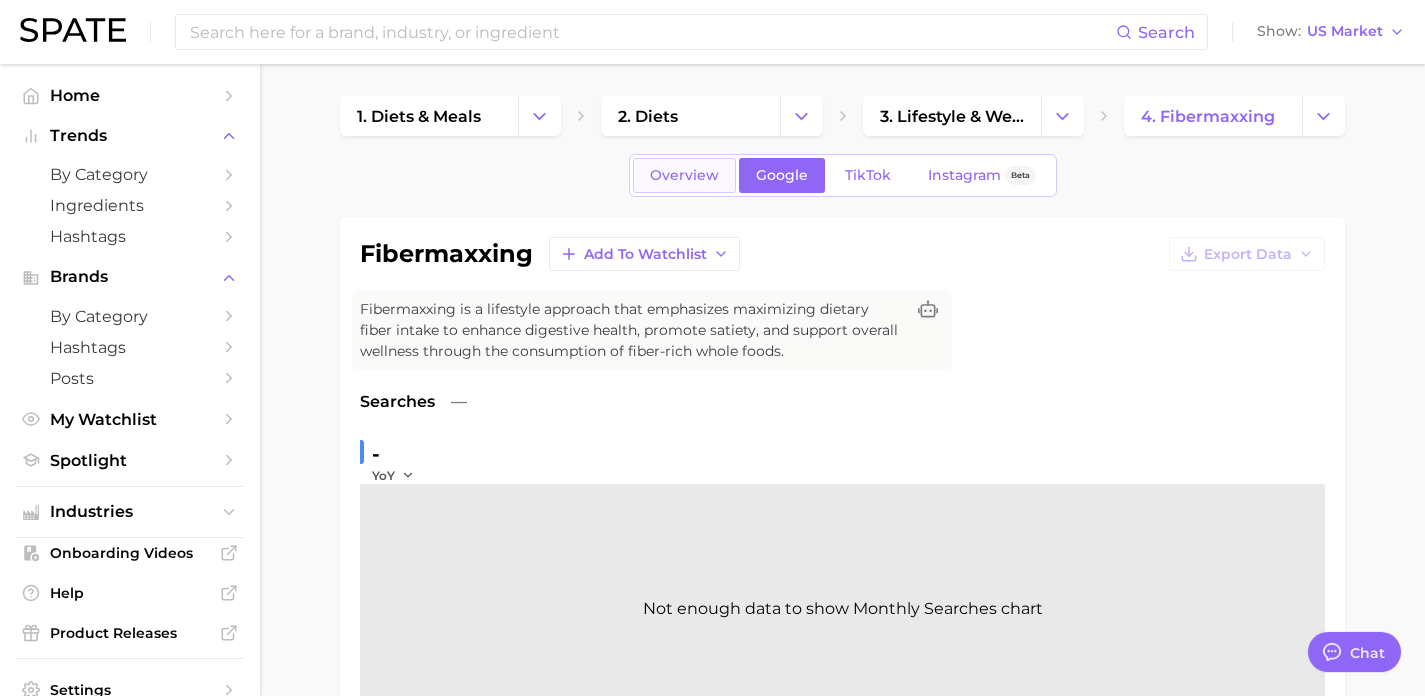 click on "Overview" at bounding box center (684, 175) 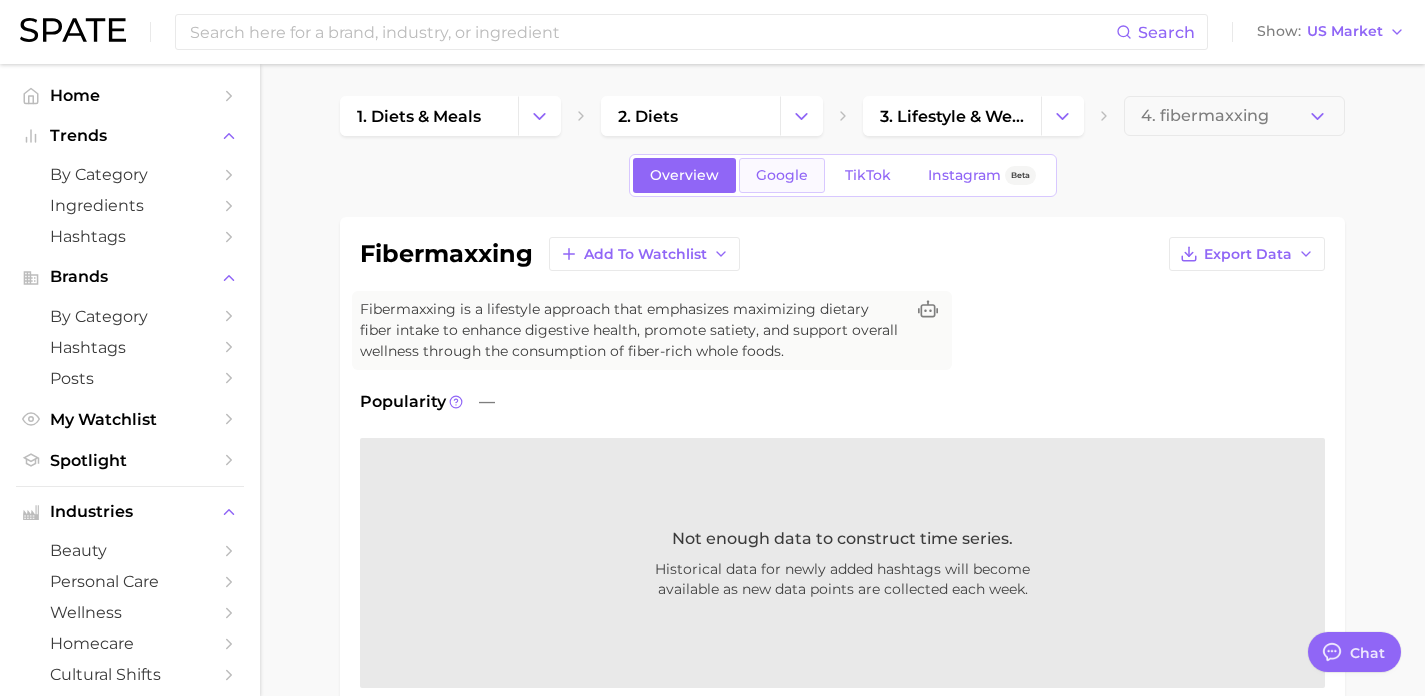 click on "Google" at bounding box center [782, 175] 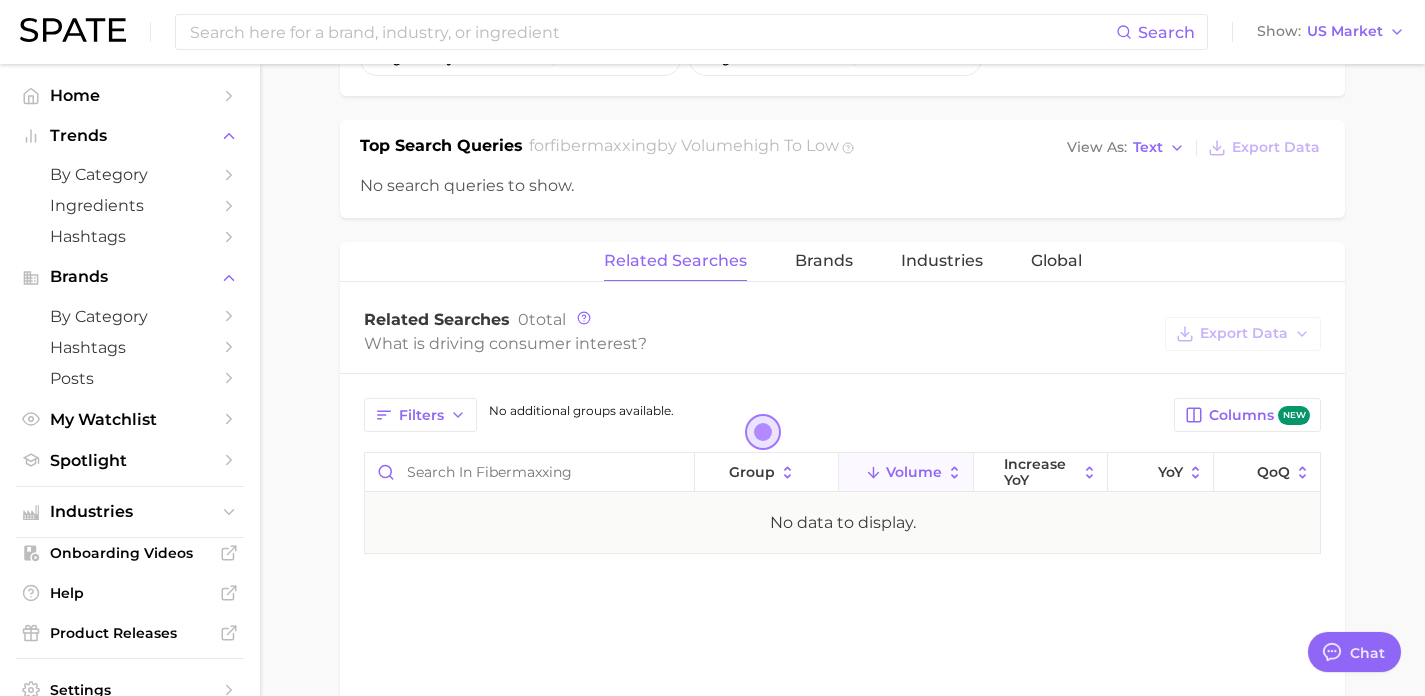 scroll, scrollTop: 947, scrollLeft: 0, axis: vertical 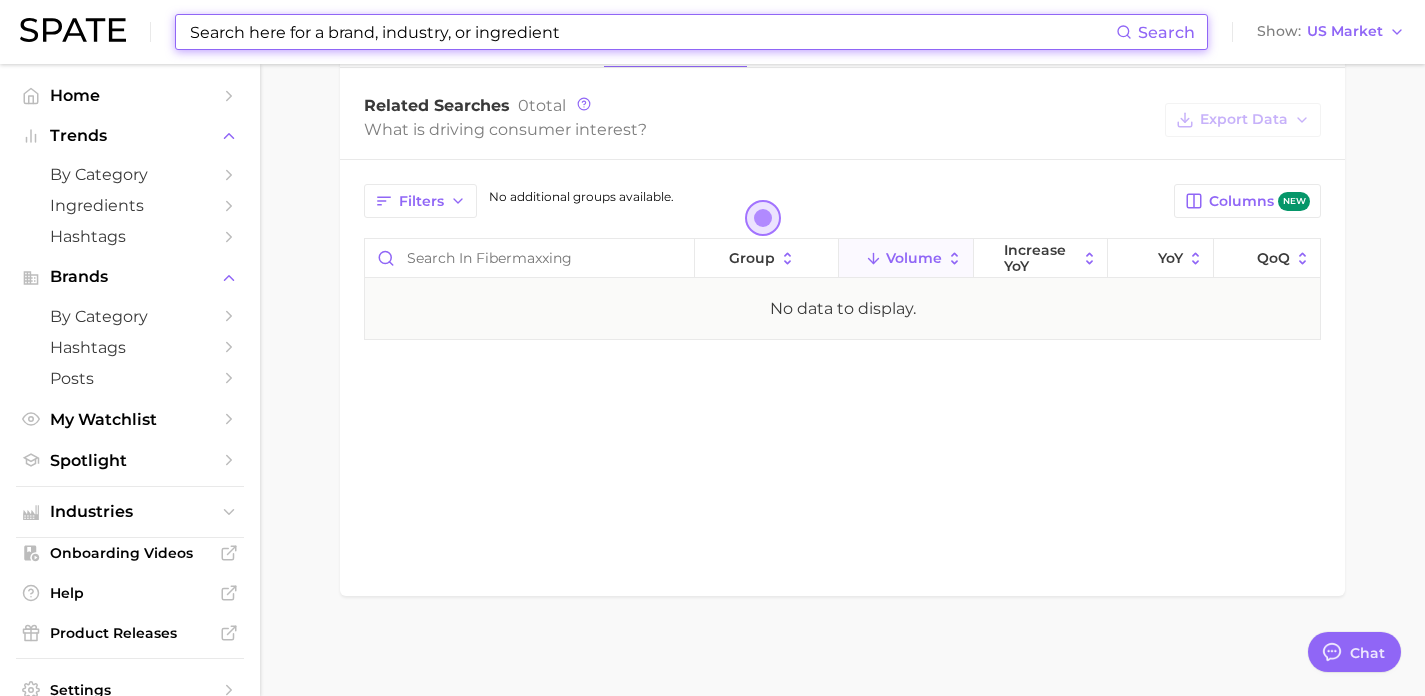 click at bounding box center (652, 32) 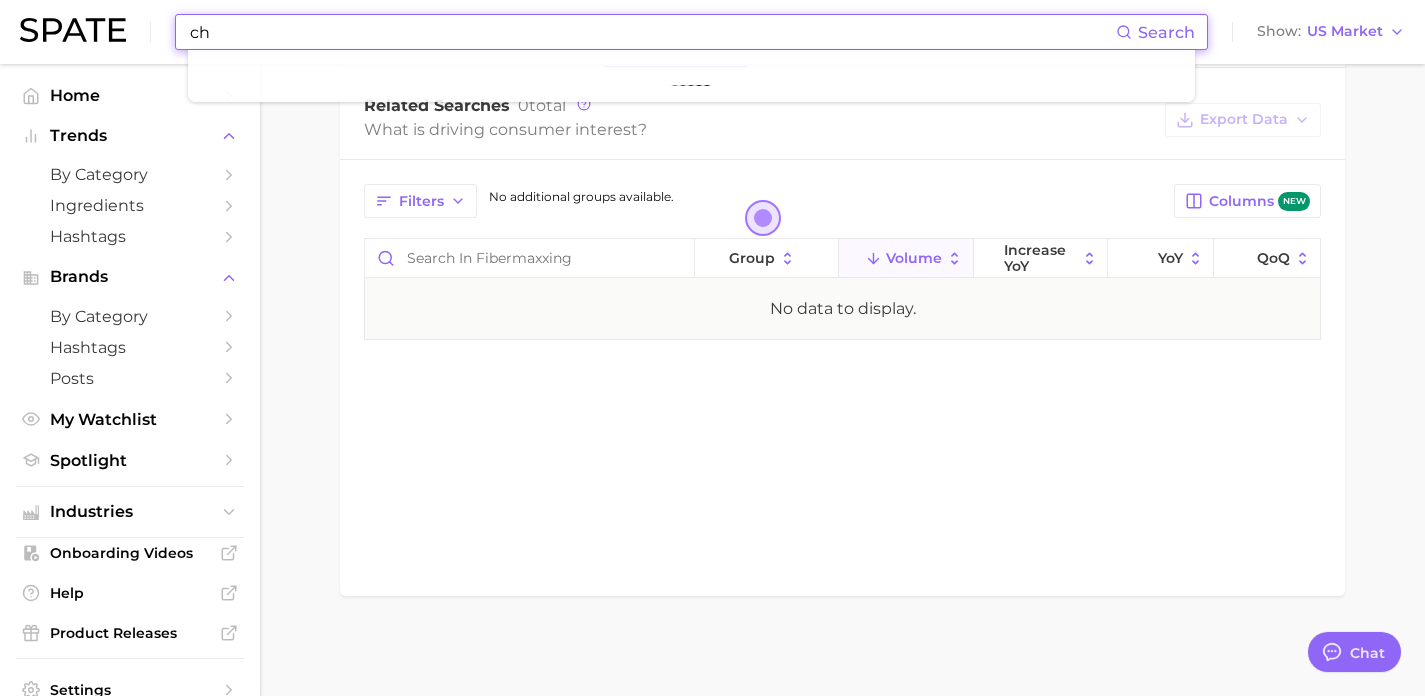 type on "c" 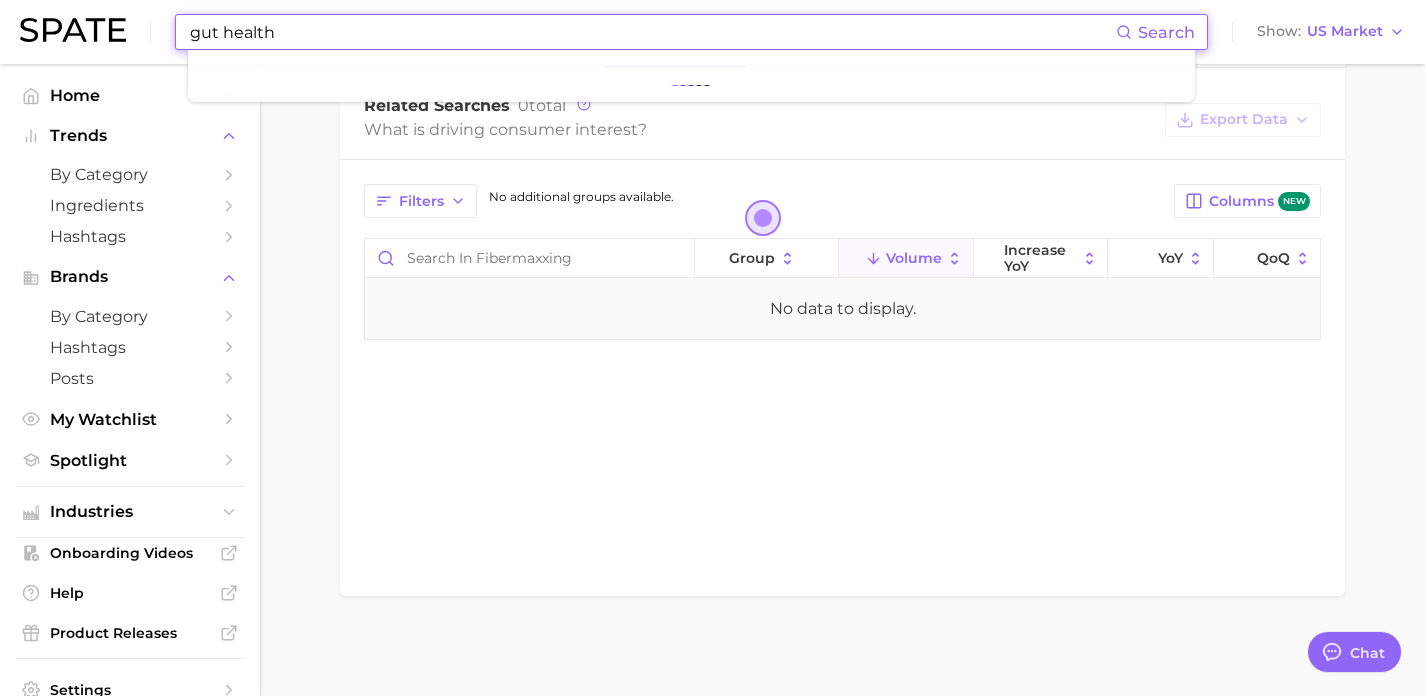 type on "gut health" 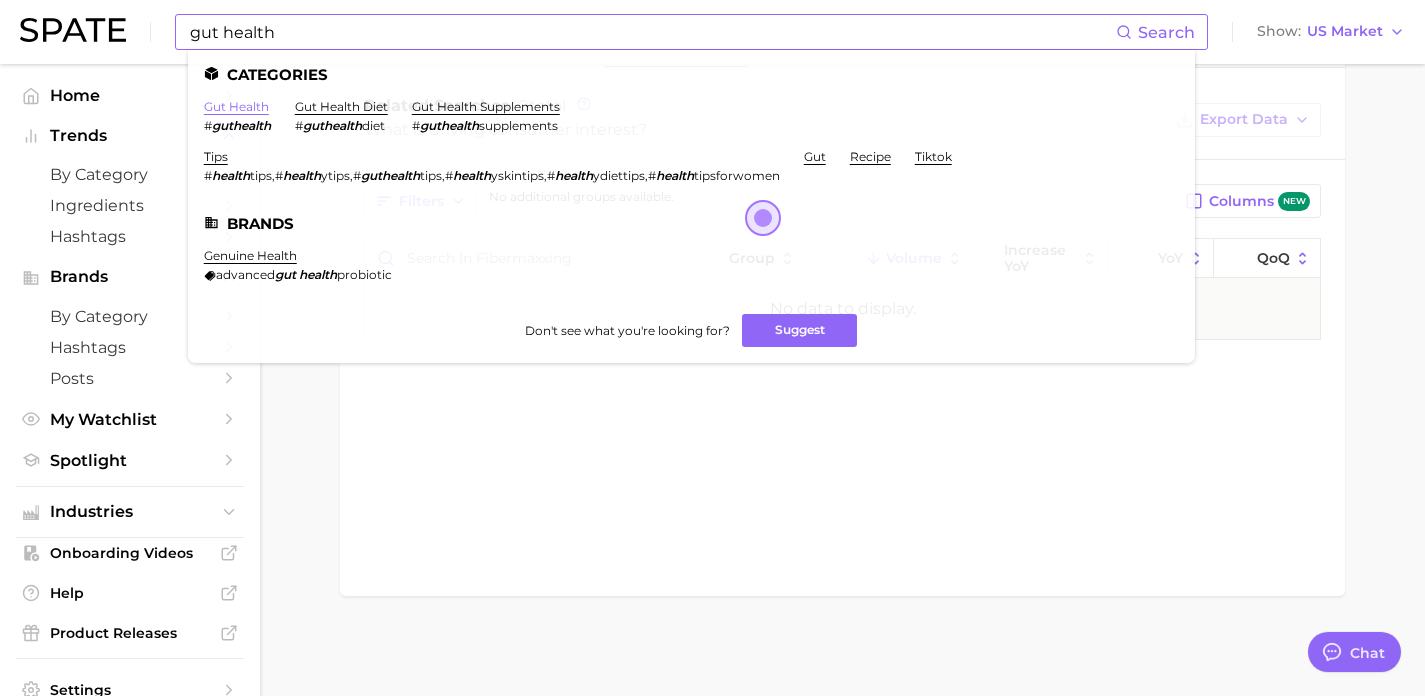 click on "gut health" at bounding box center [236, 106] 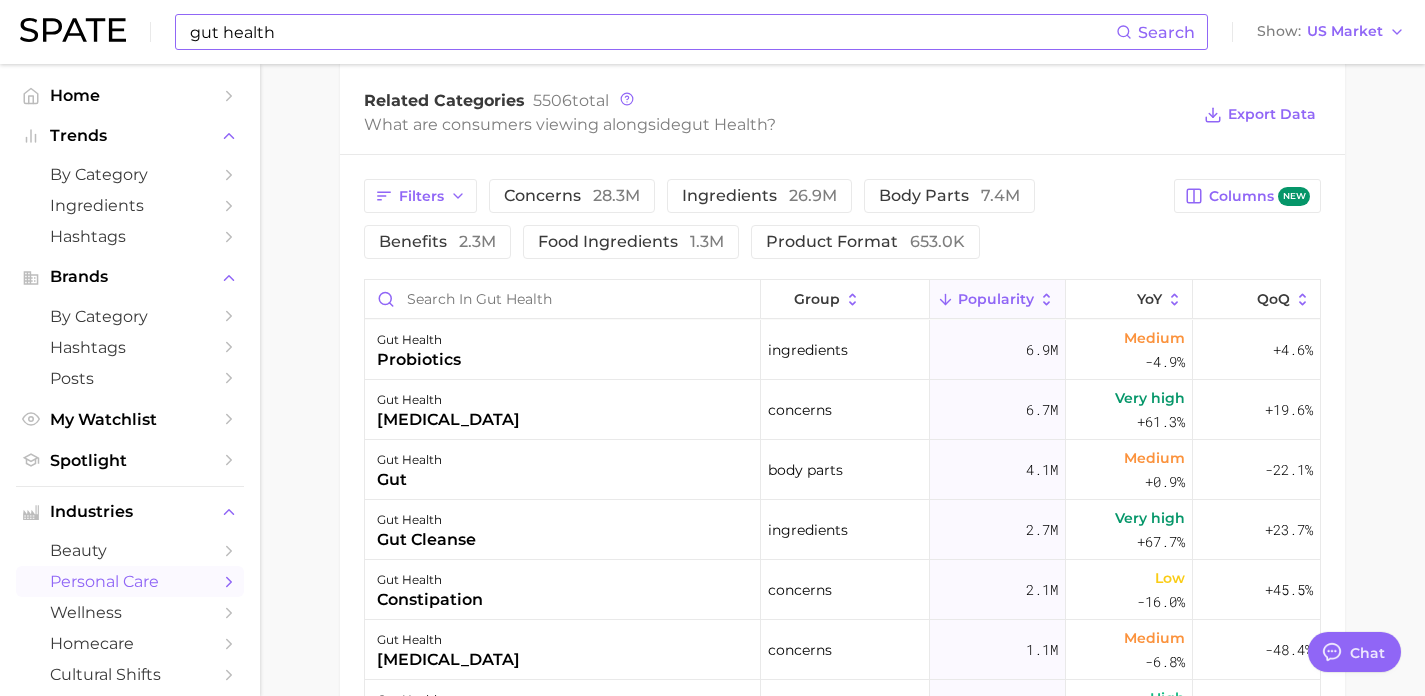 scroll, scrollTop: 992, scrollLeft: 0, axis: vertical 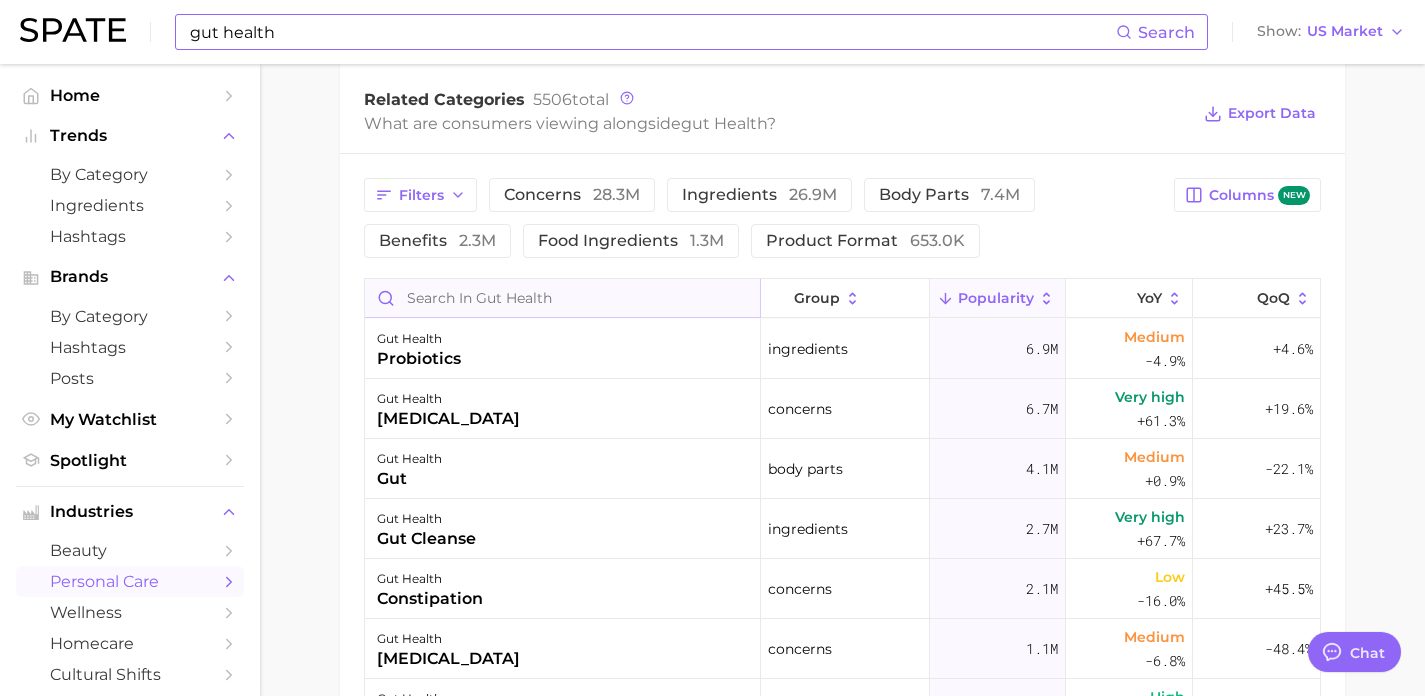 click at bounding box center [562, 298] 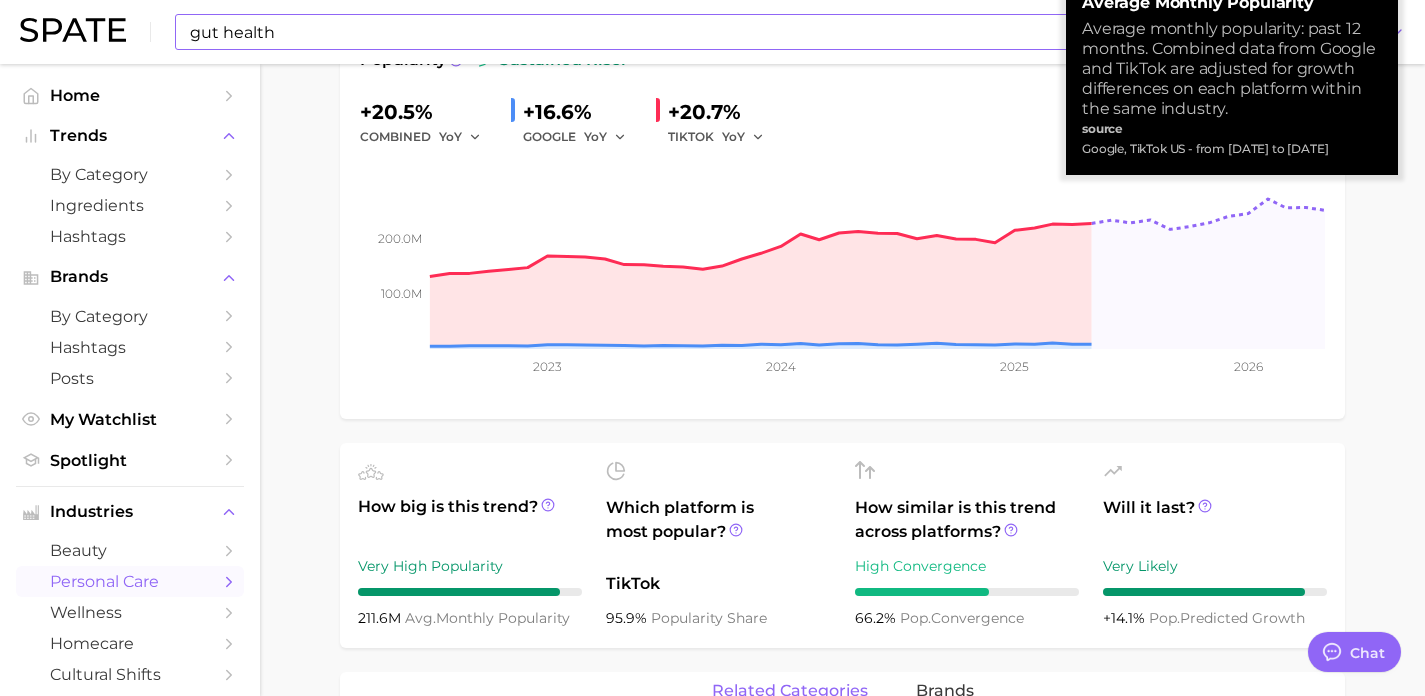 scroll, scrollTop: 0, scrollLeft: 0, axis: both 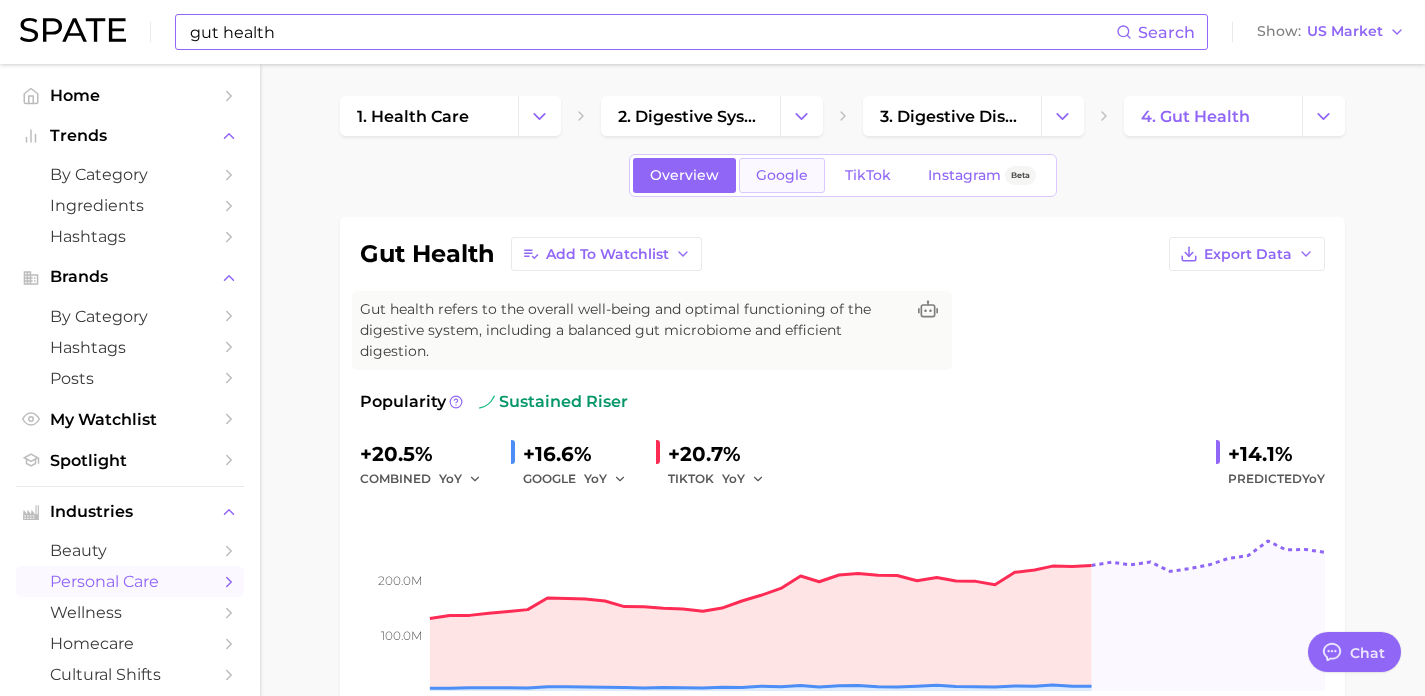 type on "chocolate" 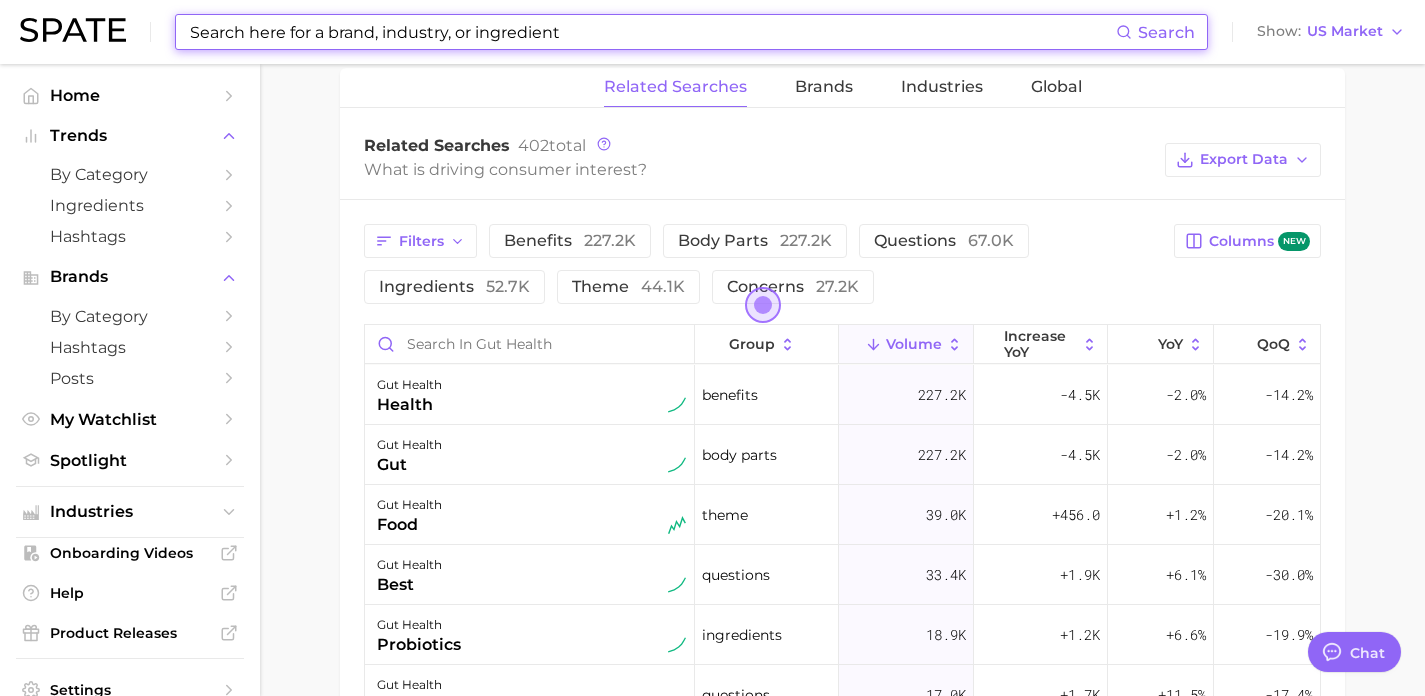 scroll, scrollTop: 1008, scrollLeft: 0, axis: vertical 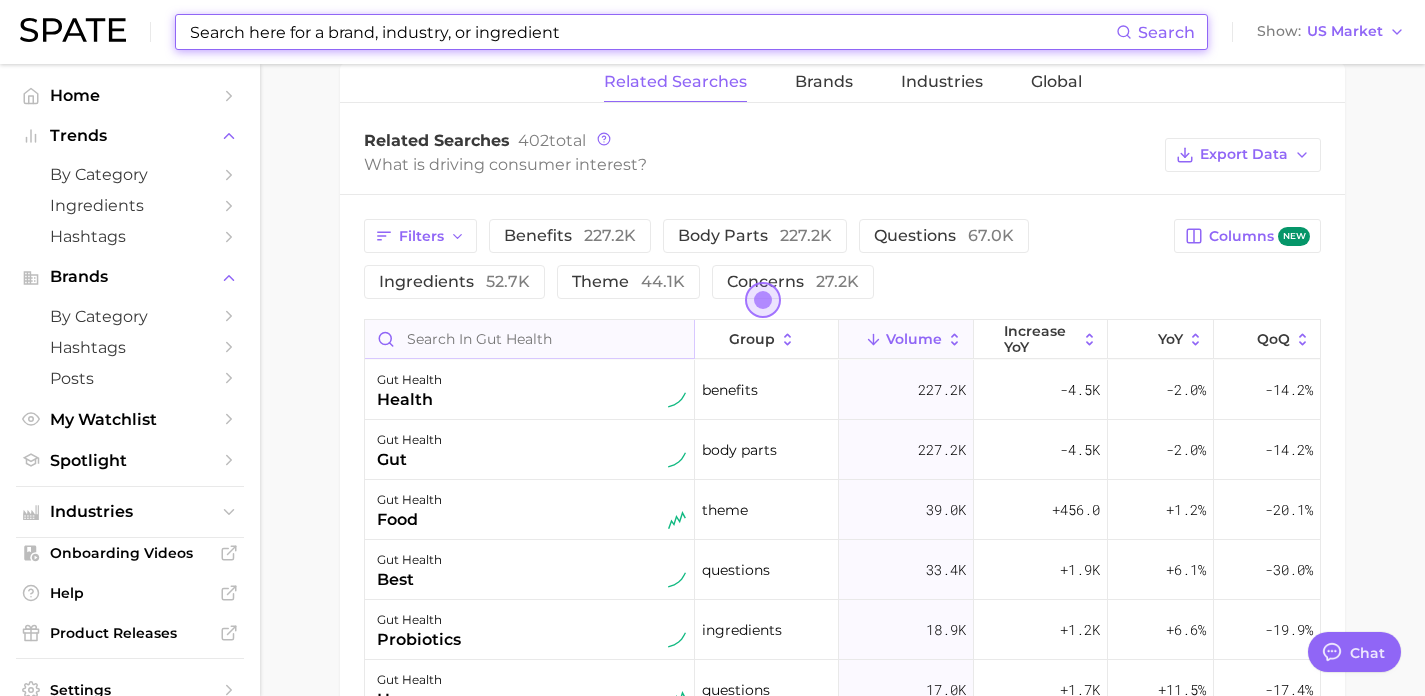 click at bounding box center (529, 339) 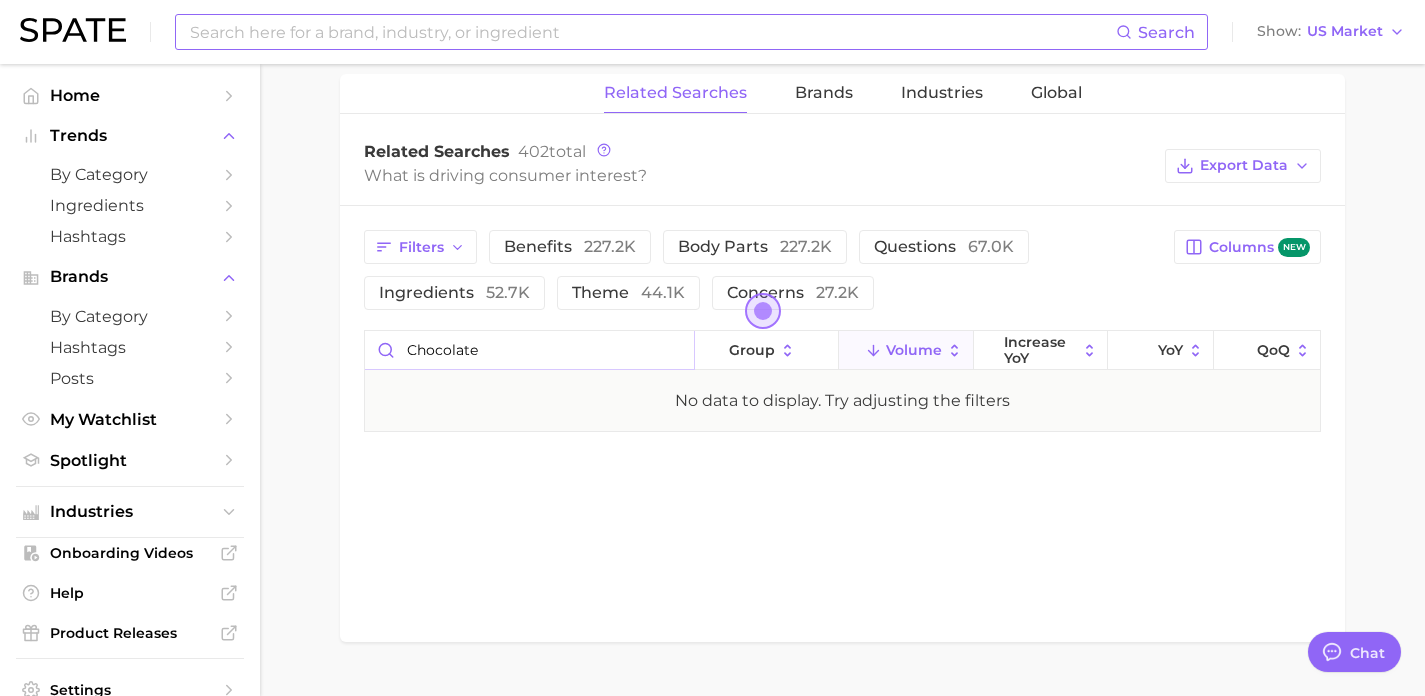 scroll, scrollTop: 1003, scrollLeft: 0, axis: vertical 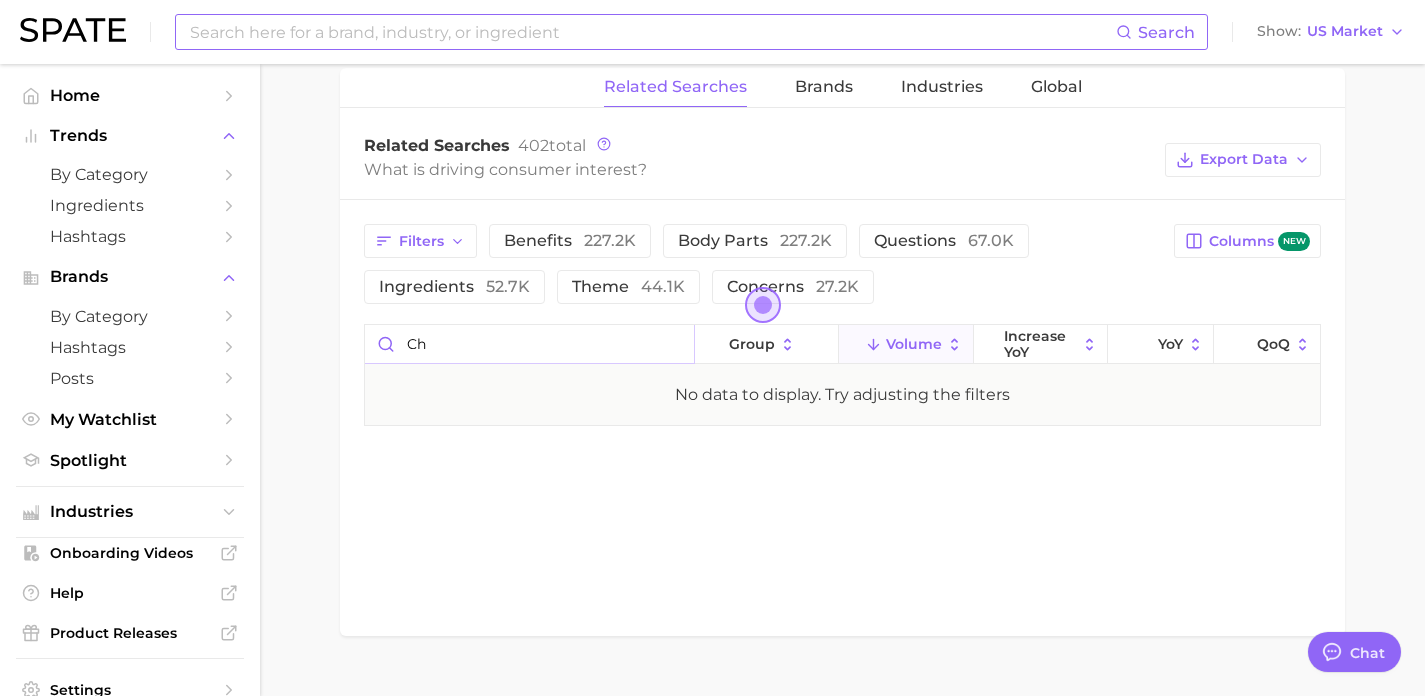 type on "c" 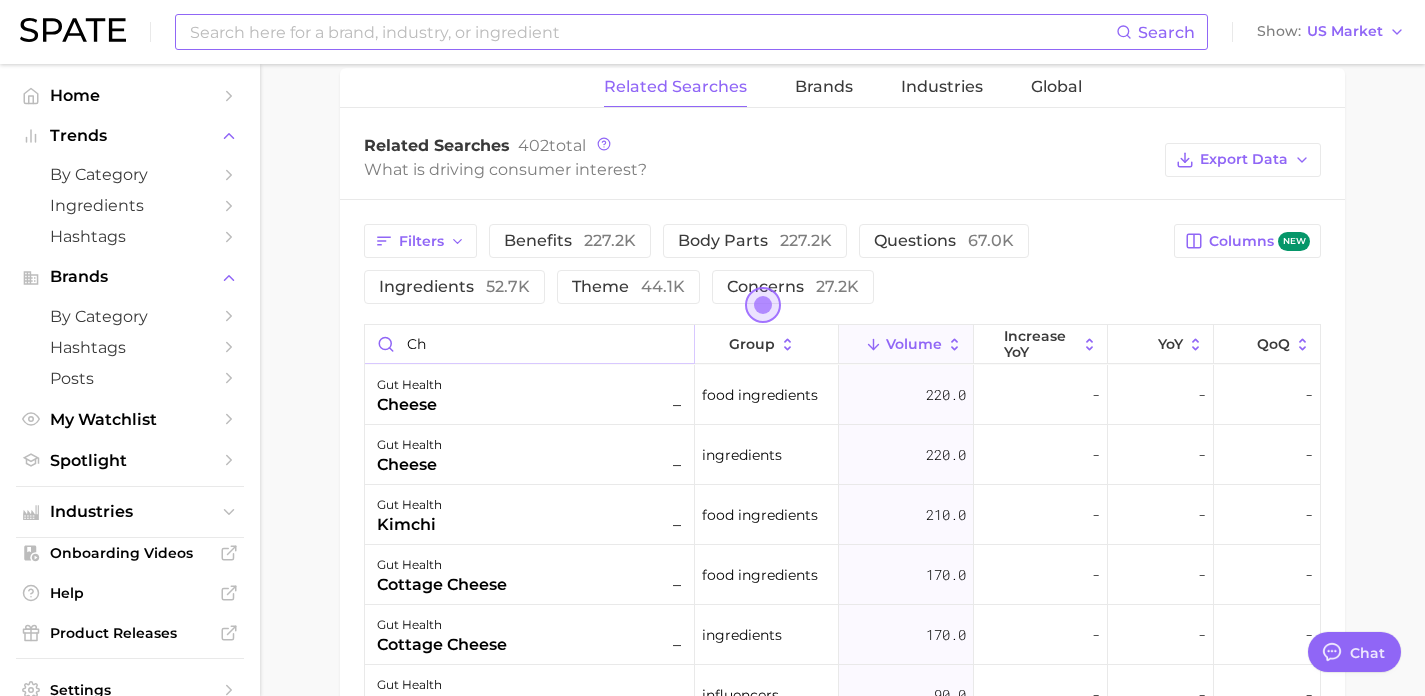 type on "c" 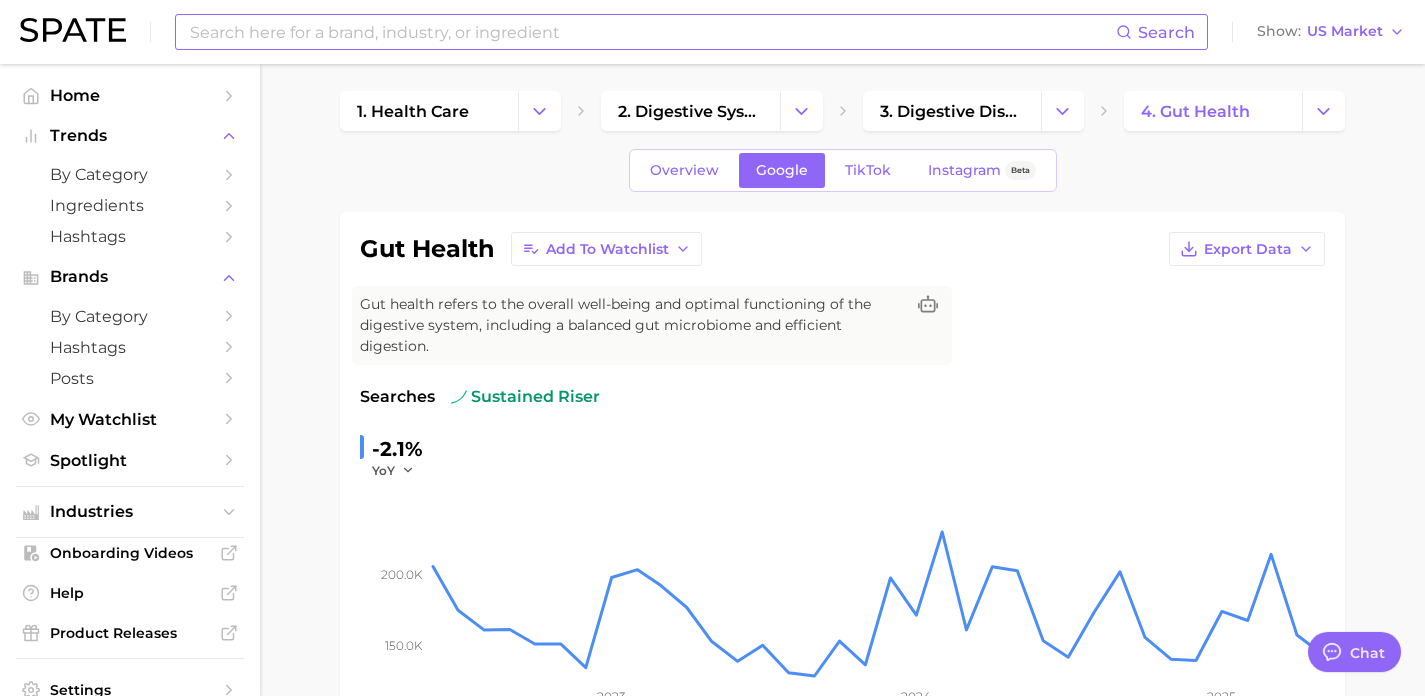 scroll, scrollTop: 0, scrollLeft: 0, axis: both 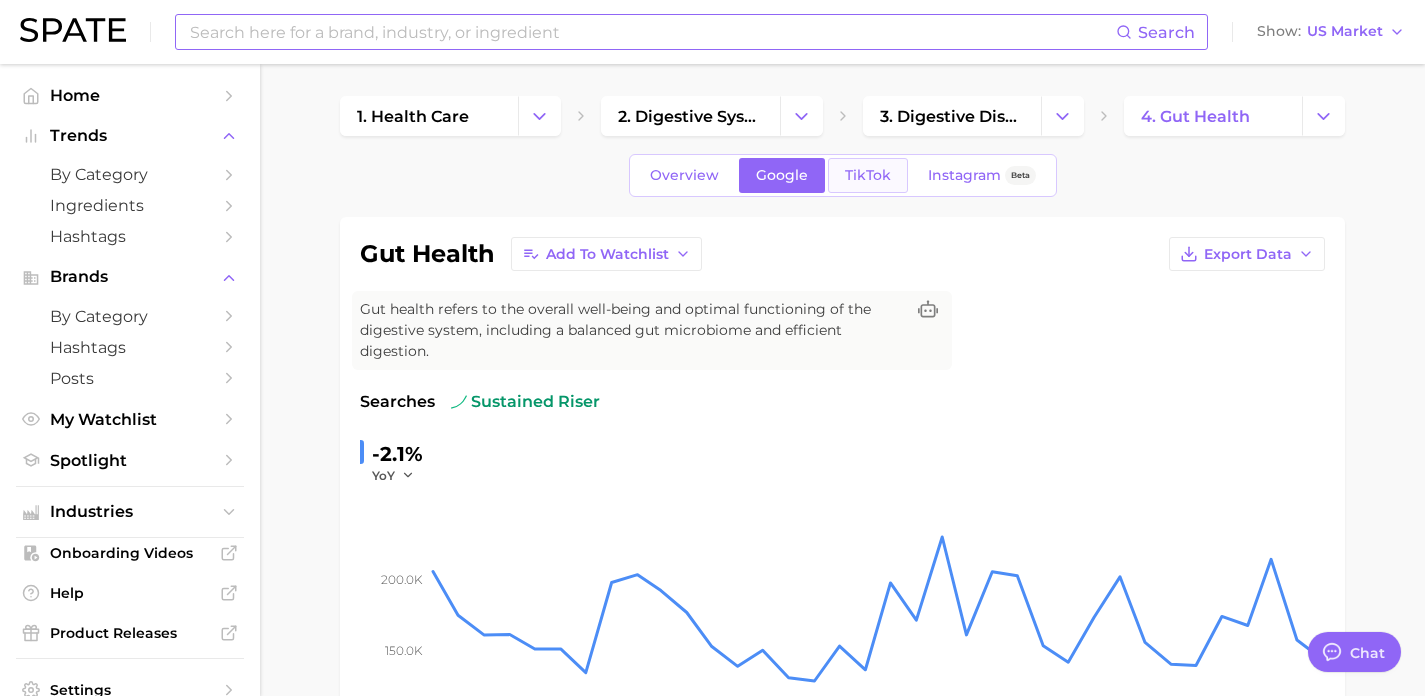 type 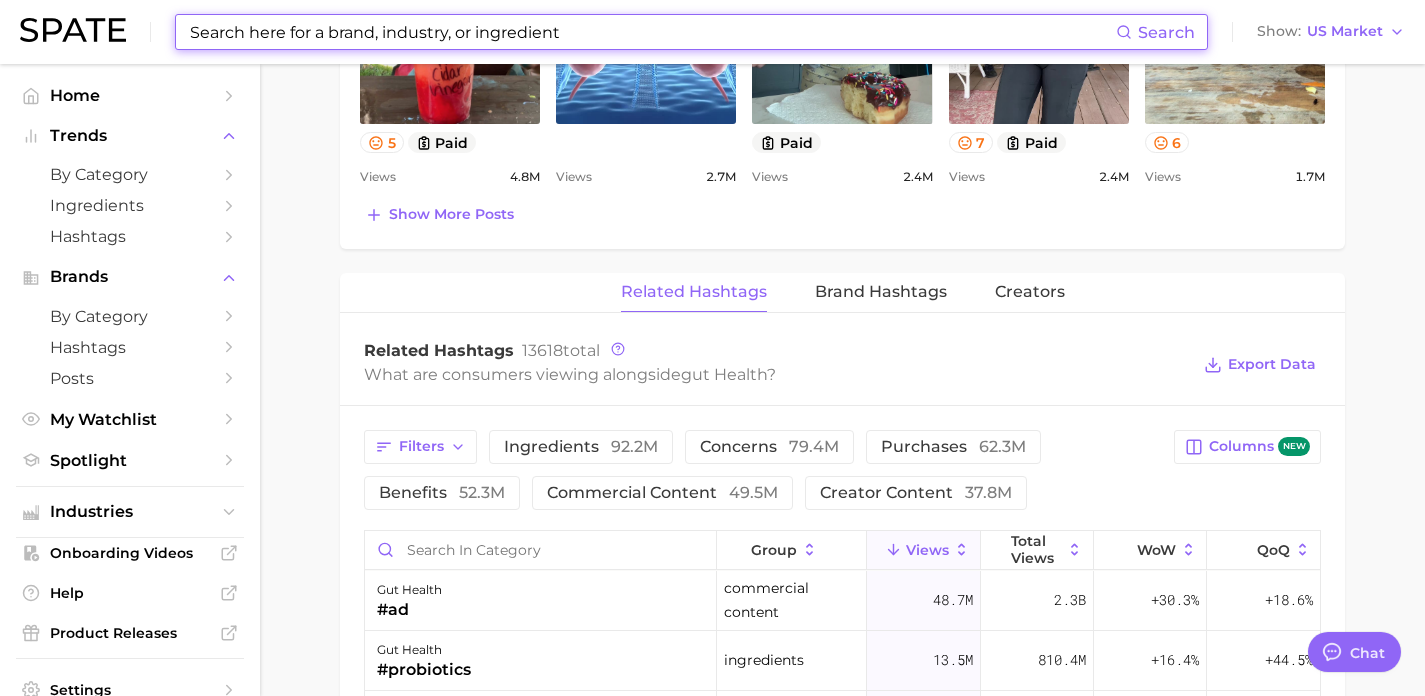 scroll, scrollTop: 1489, scrollLeft: 0, axis: vertical 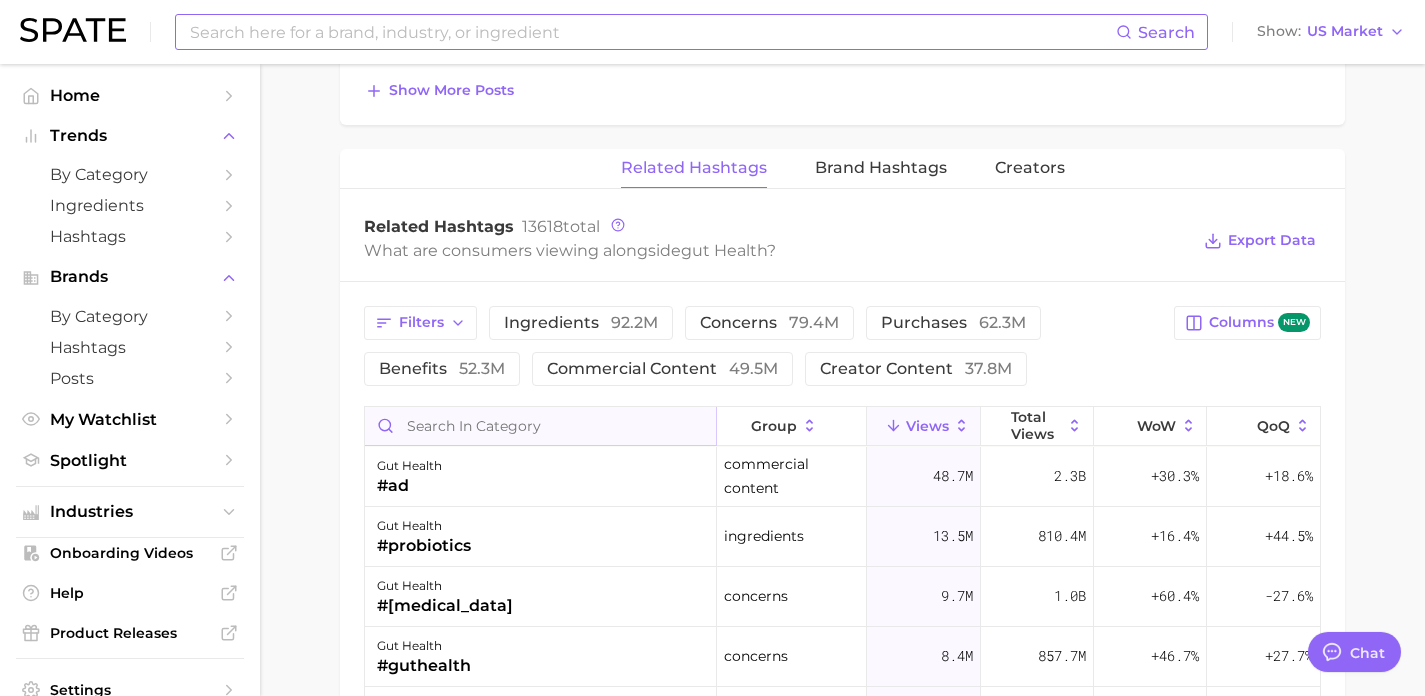 click at bounding box center [540, 426] 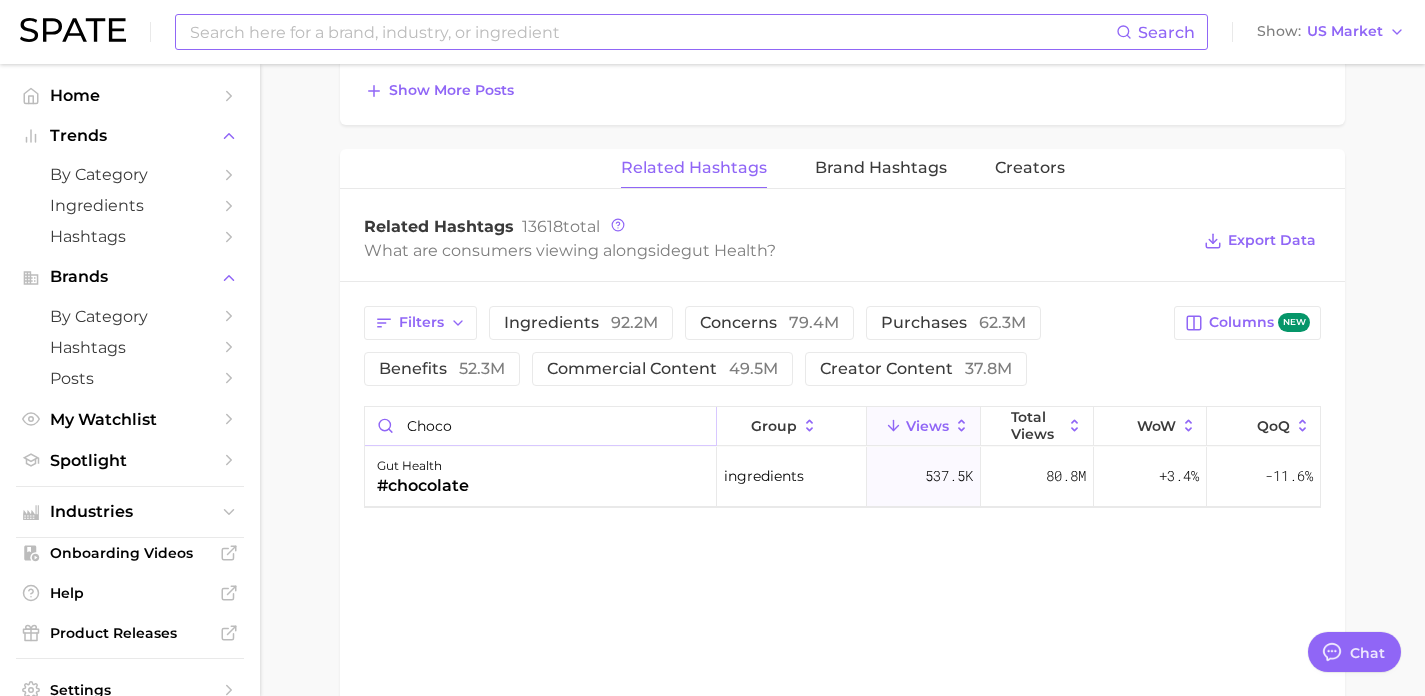 type on "choco" 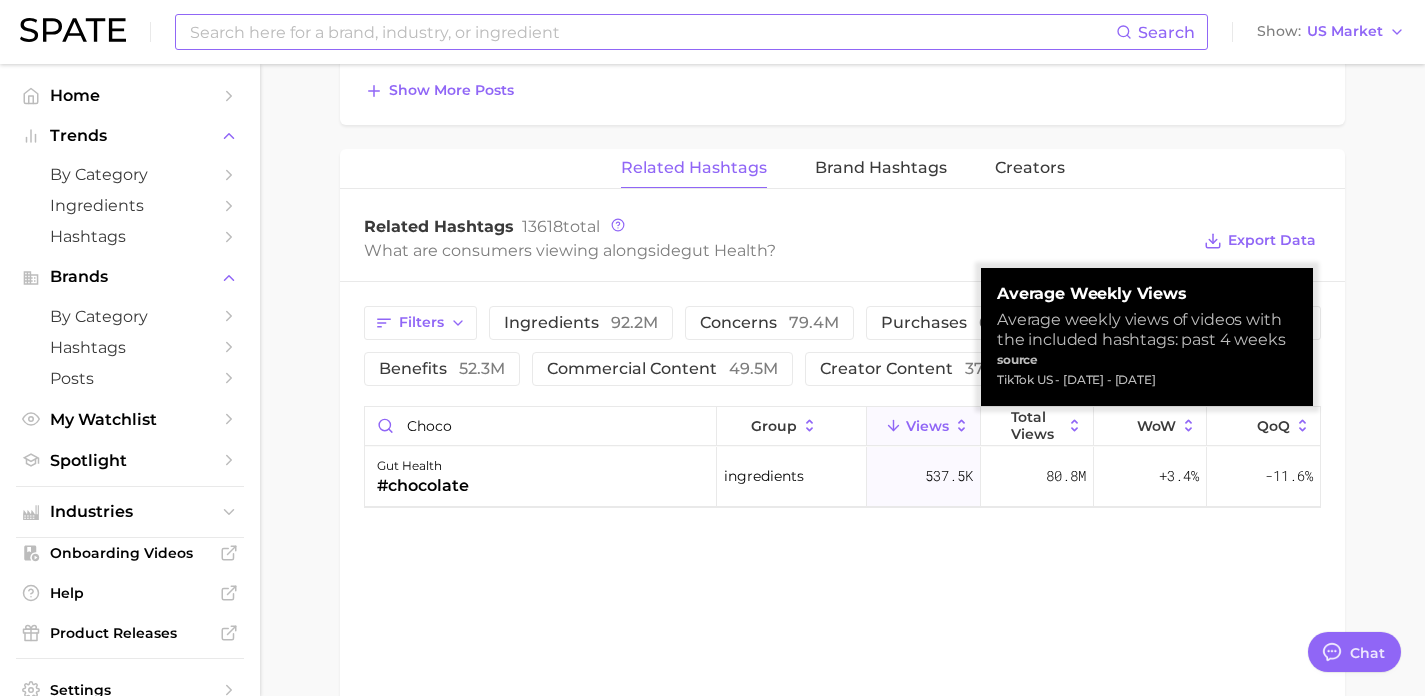 drag, startPoint x: 1210, startPoint y: 382, endPoint x: 995, endPoint y: 382, distance: 215 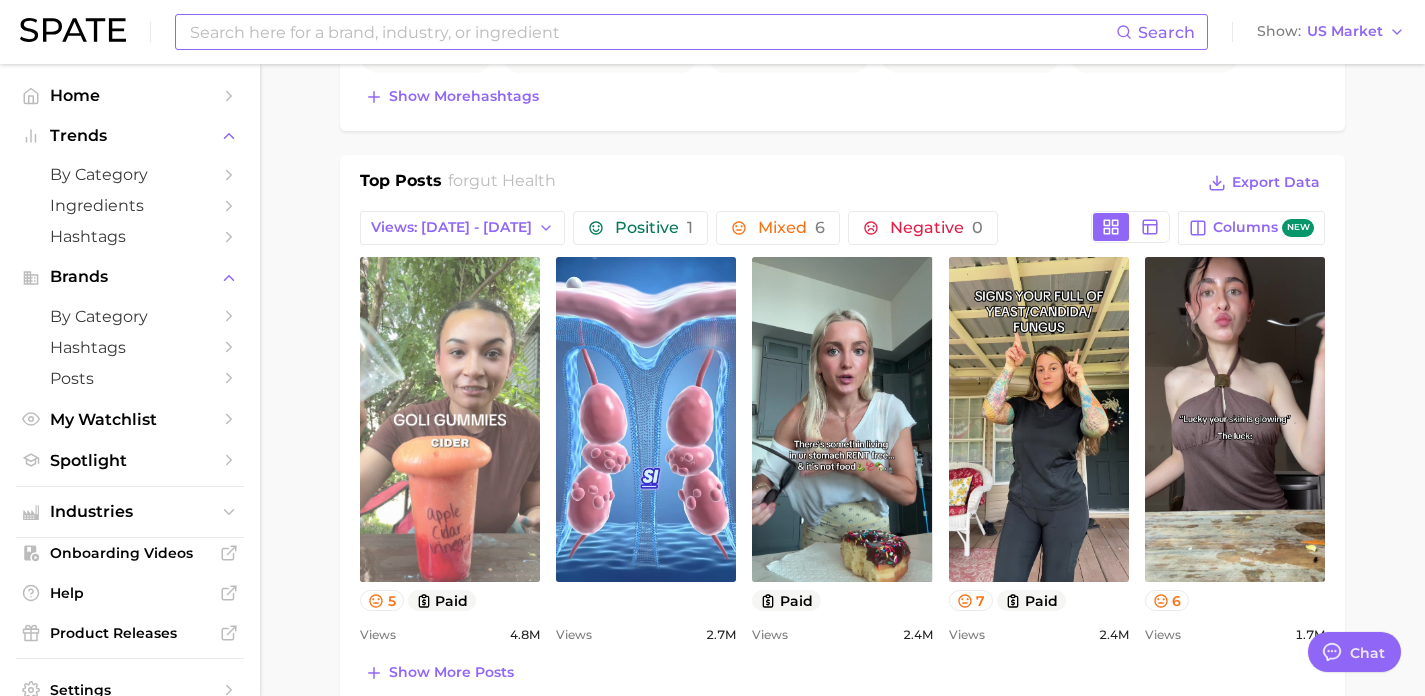 scroll, scrollTop: 935, scrollLeft: 0, axis: vertical 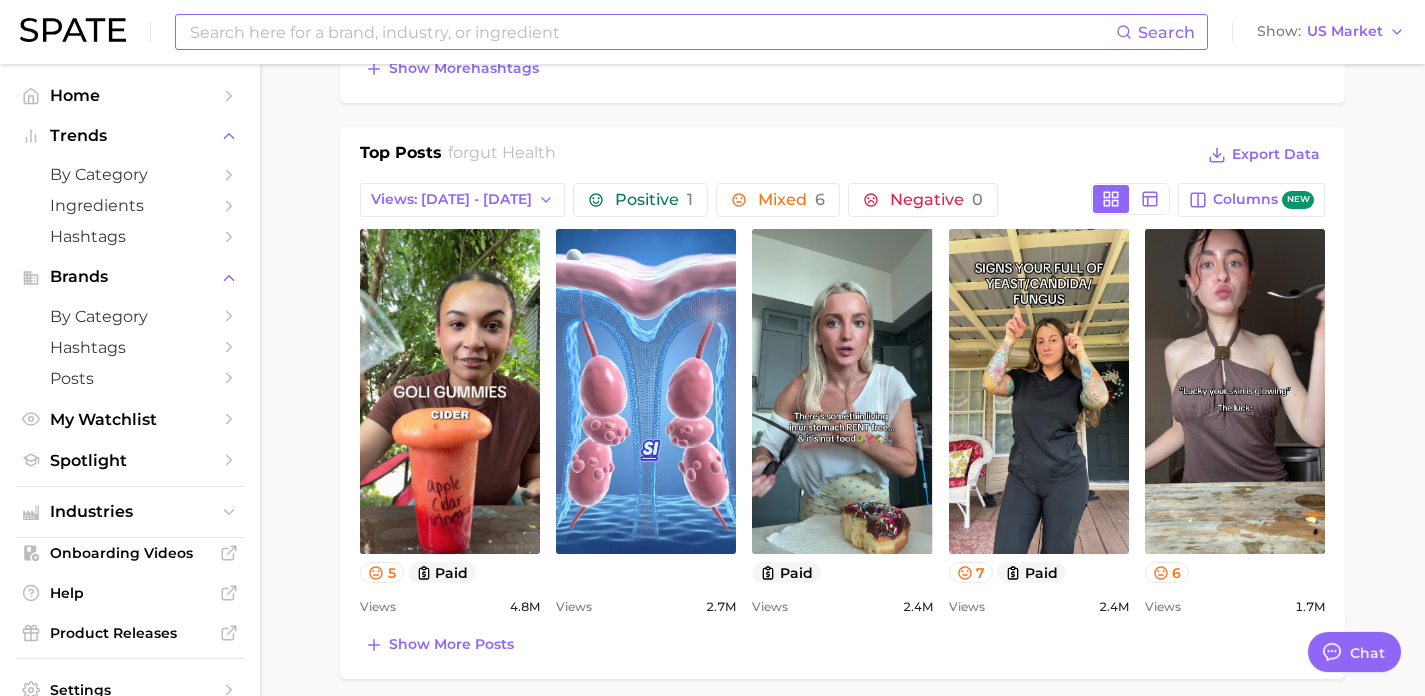 click on "Search" at bounding box center (691, 32) 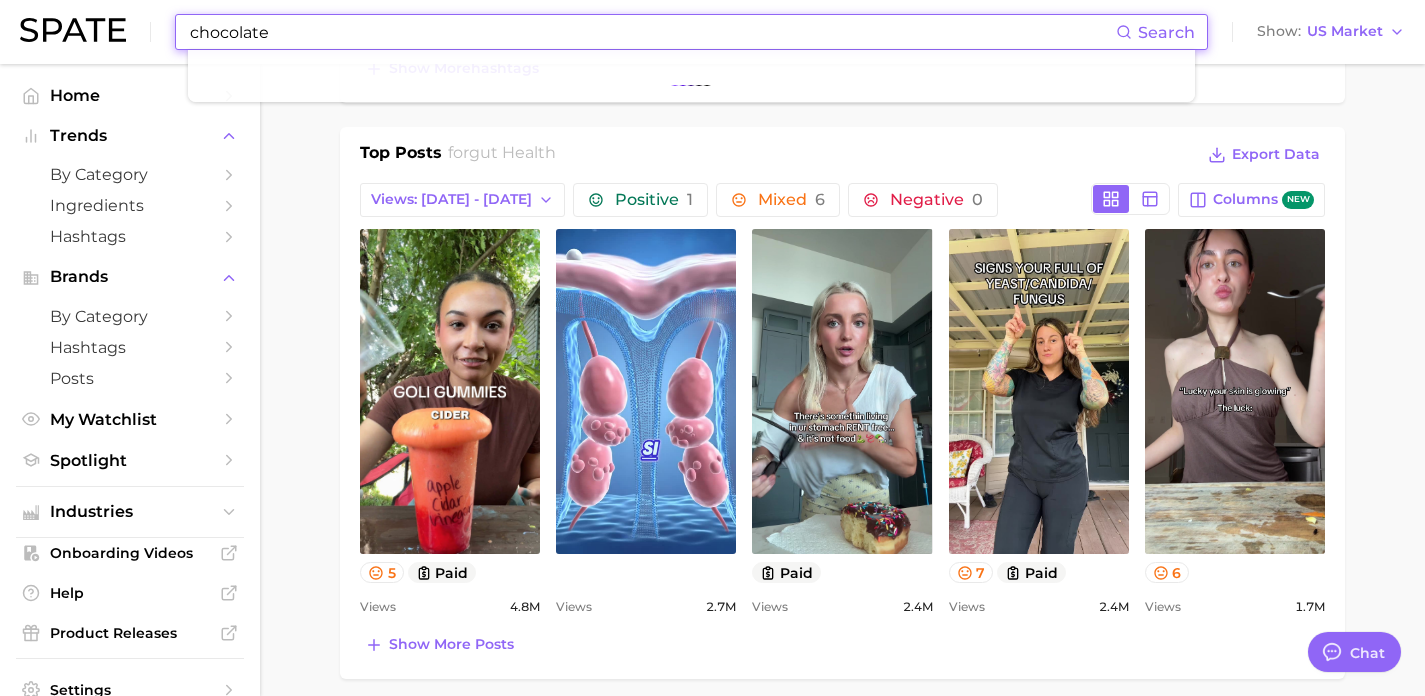 type on "chocolate" 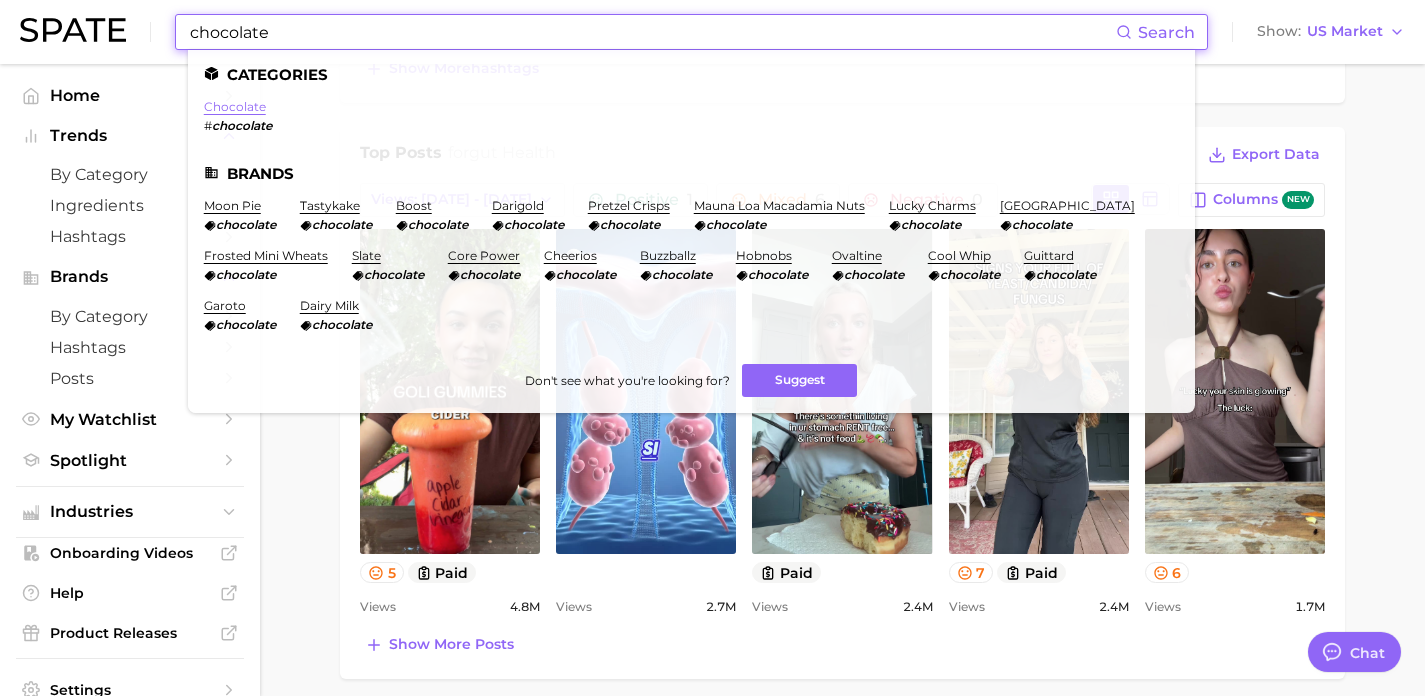 click on "chocolate" at bounding box center (235, 106) 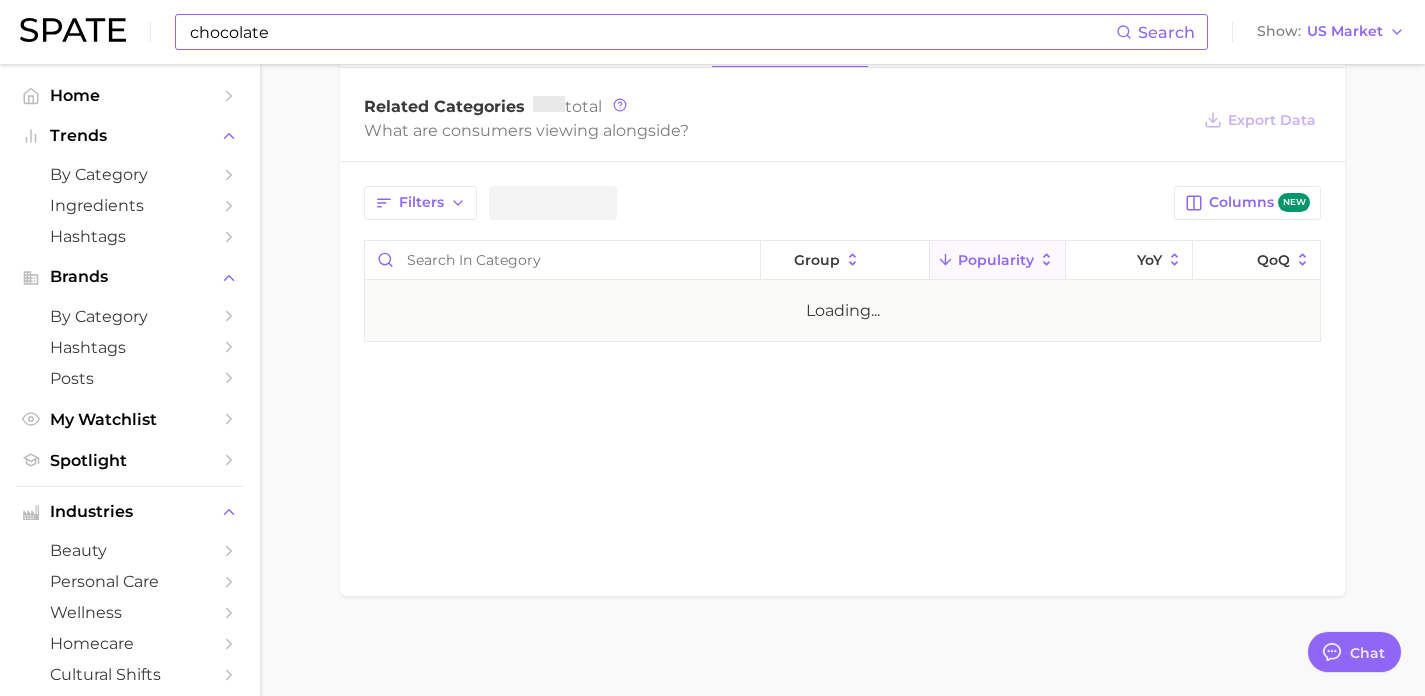 scroll, scrollTop: 0, scrollLeft: 0, axis: both 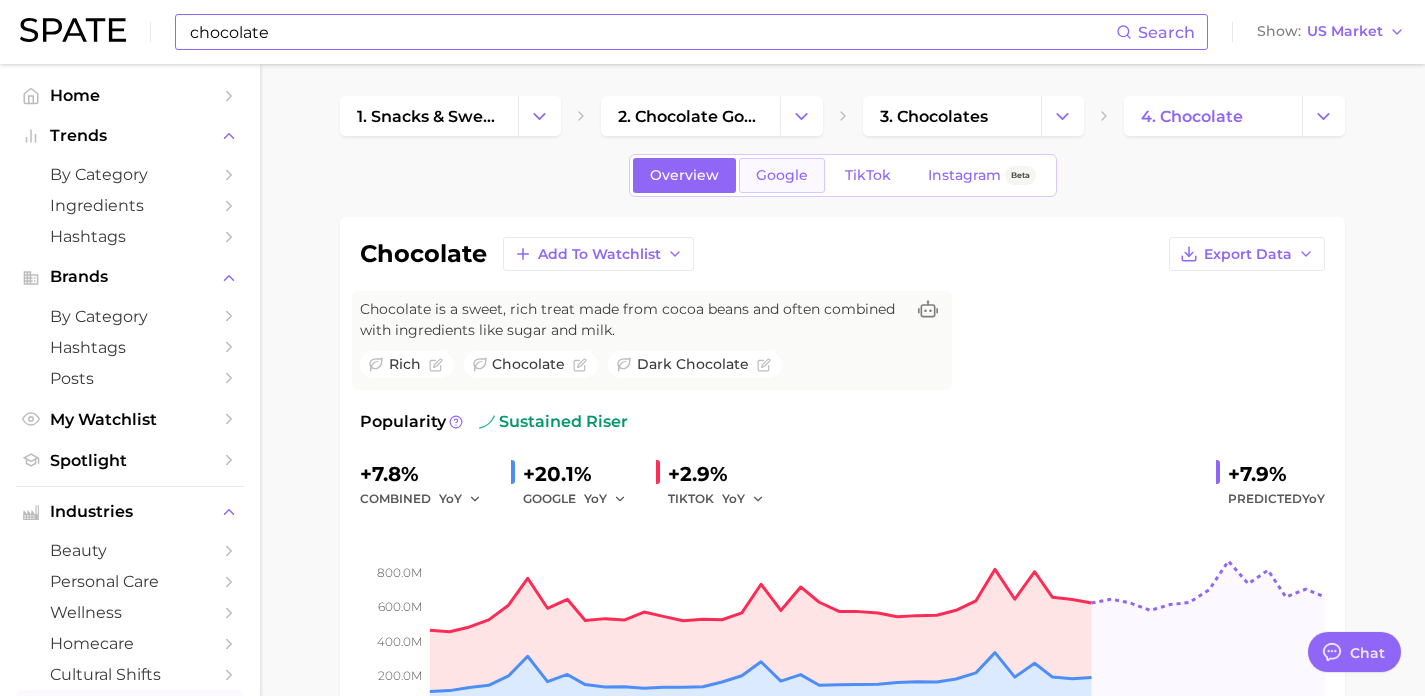 click on "Google" at bounding box center [782, 175] 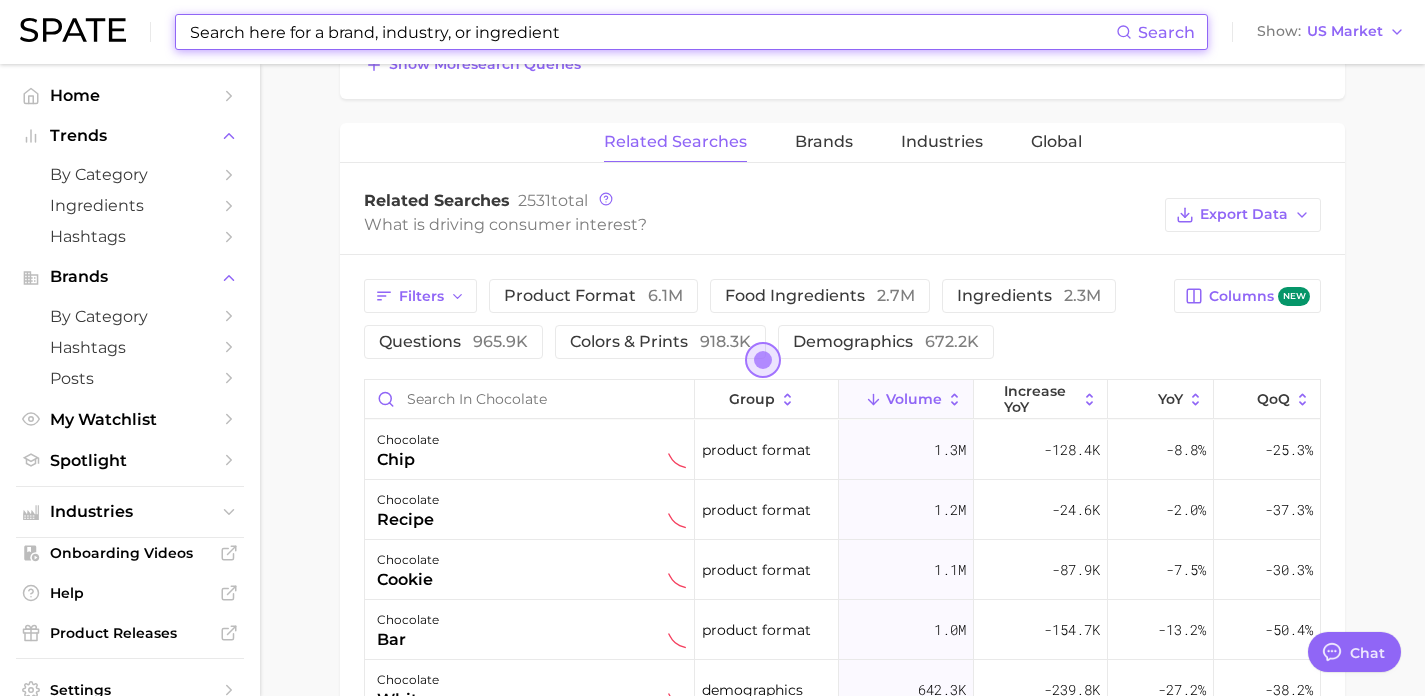 scroll, scrollTop: 986, scrollLeft: 0, axis: vertical 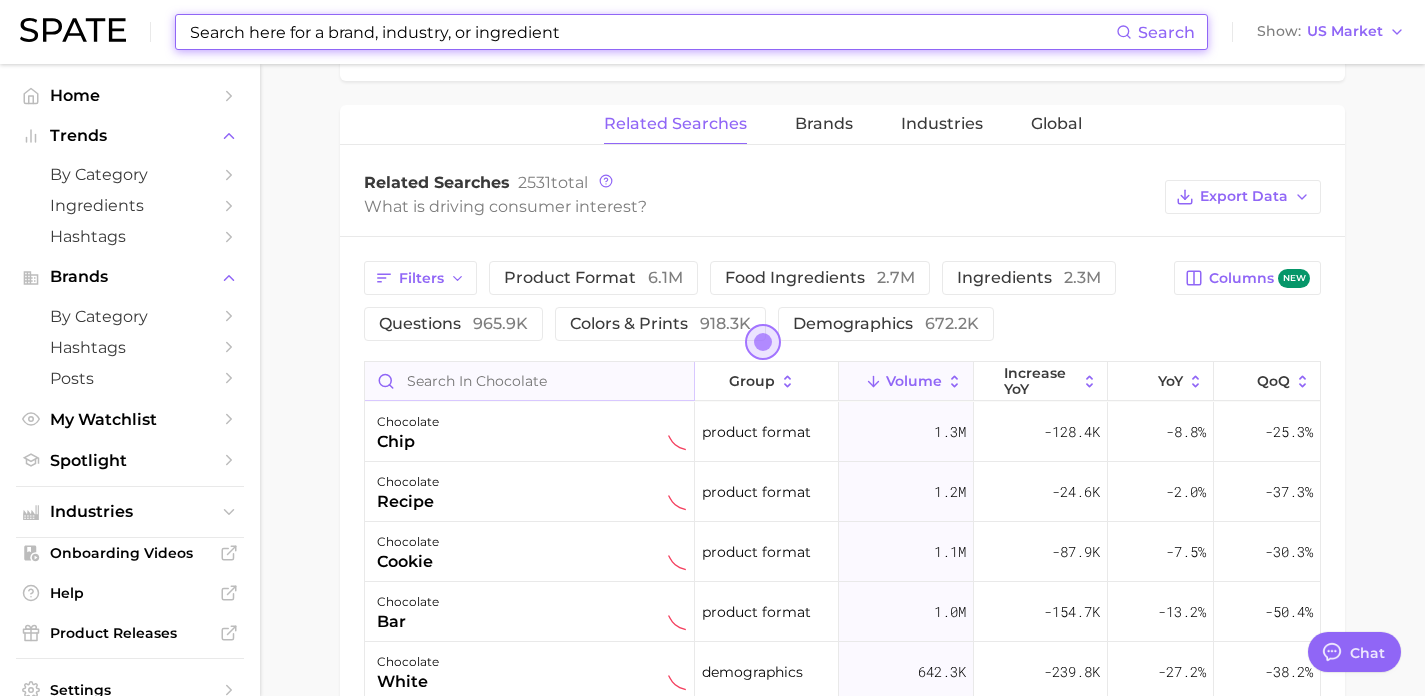 click at bounding box center [529, 381] 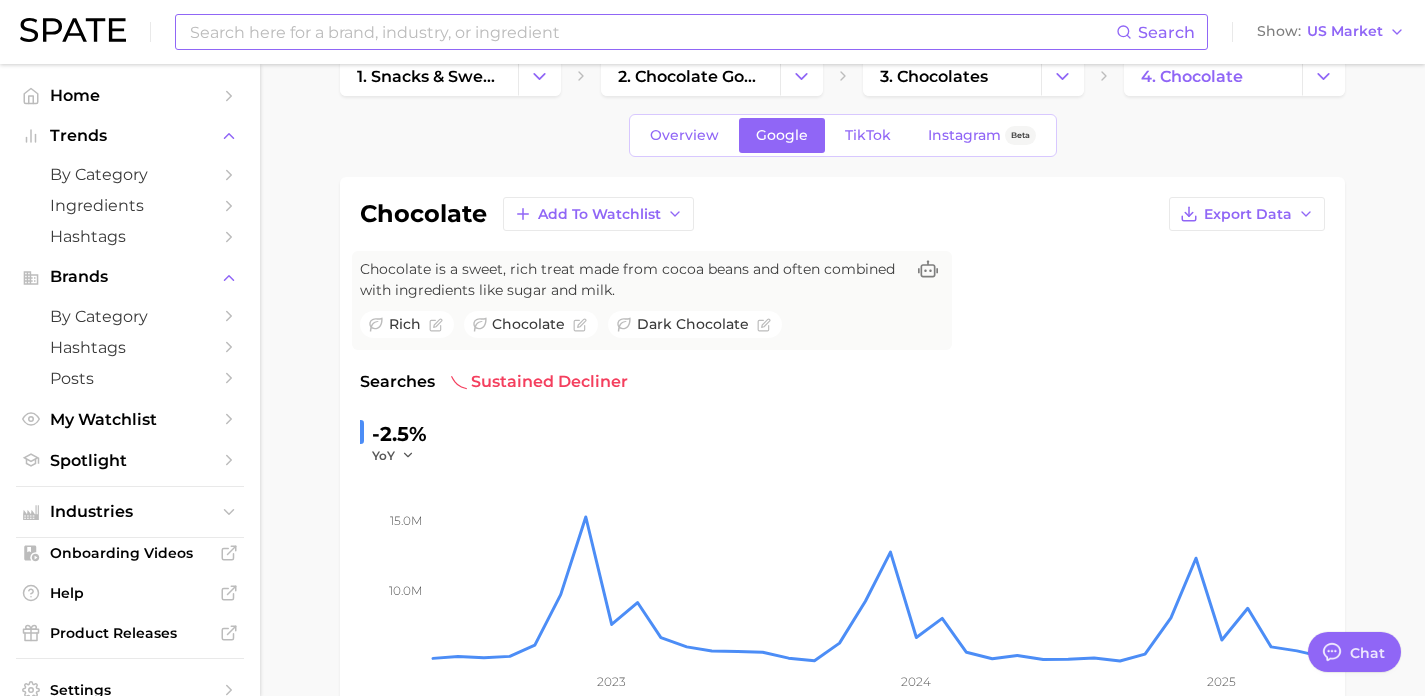 scroll, scrollTop: 0, scrollLeft: 0, axis: both 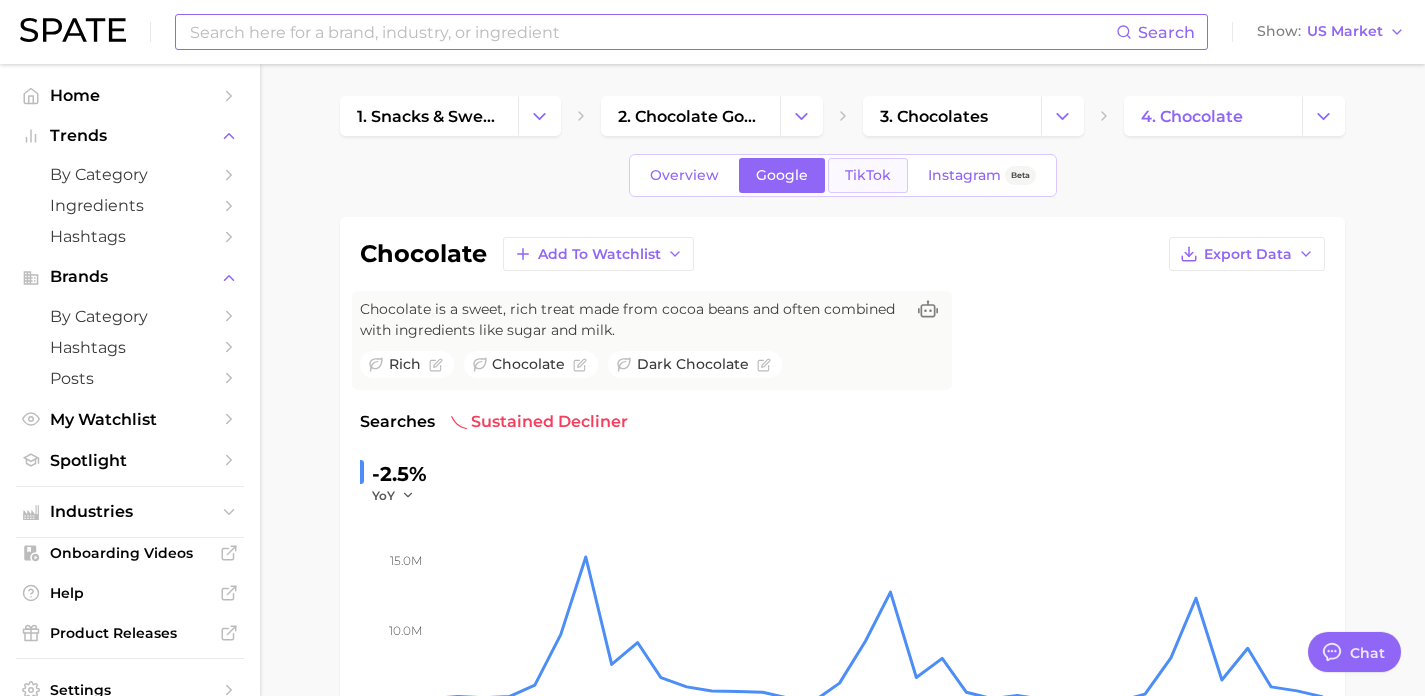 type on "fiber" 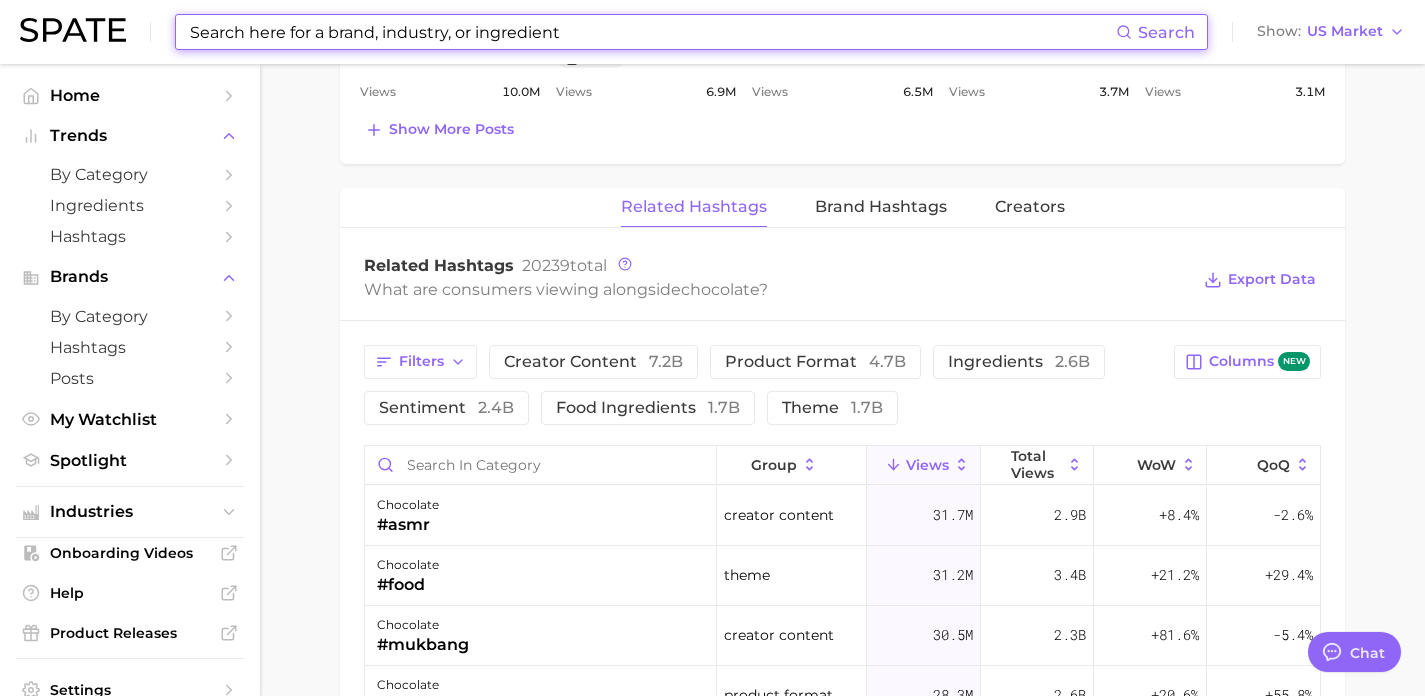 scroll, scrollTop: 1485, scrollLeft: 0, axis: vertical 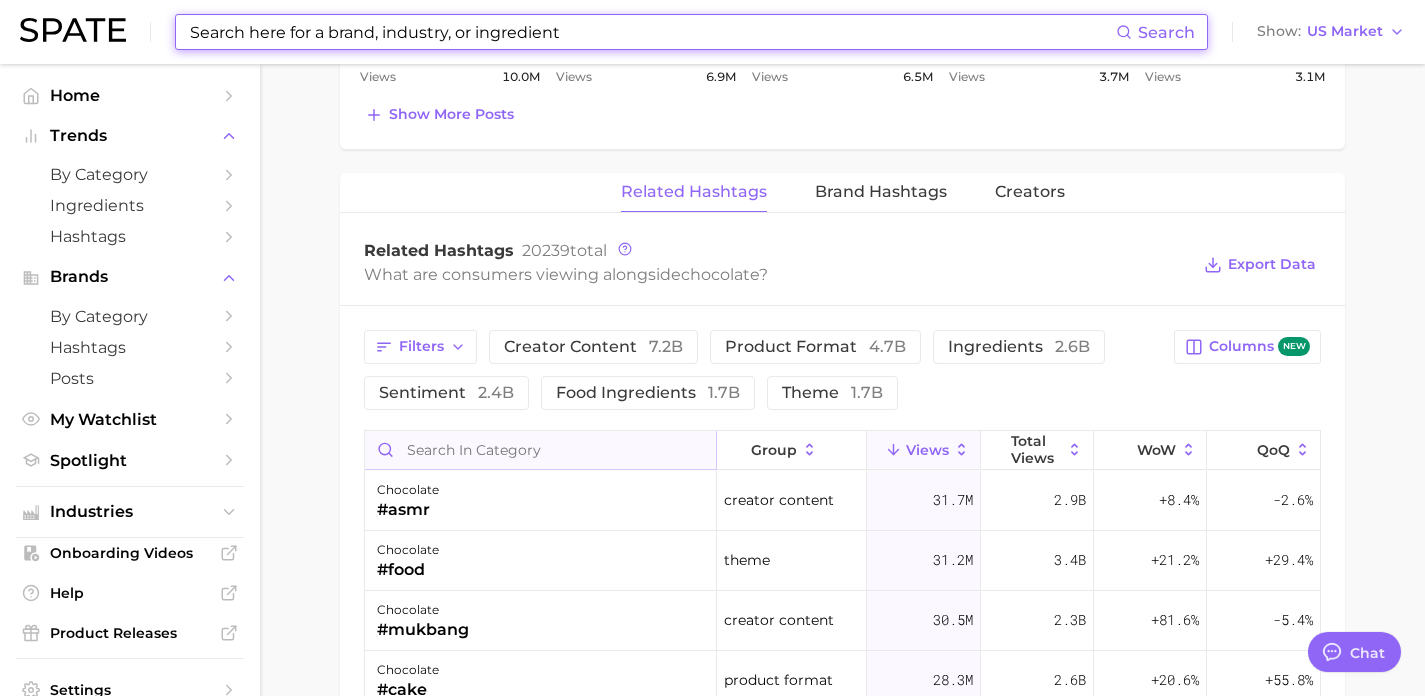 click at bounding box center [540, 450] 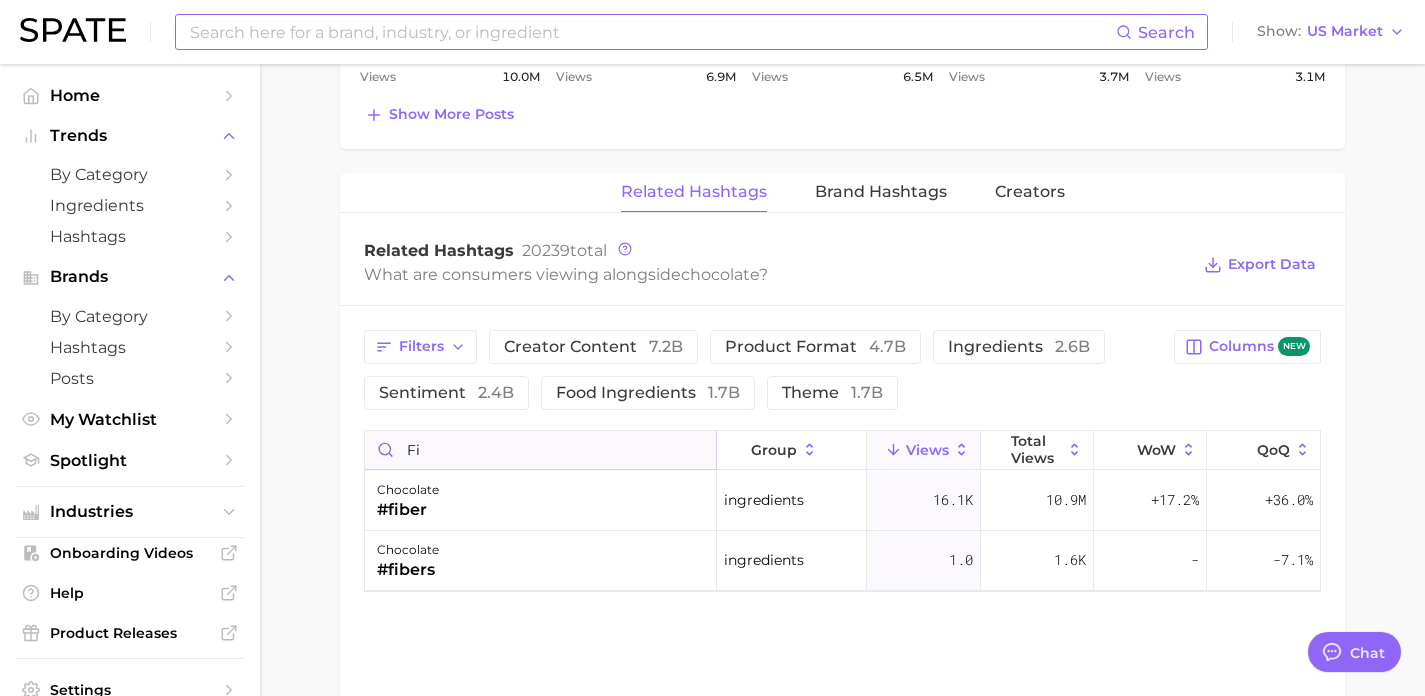 type on "f" 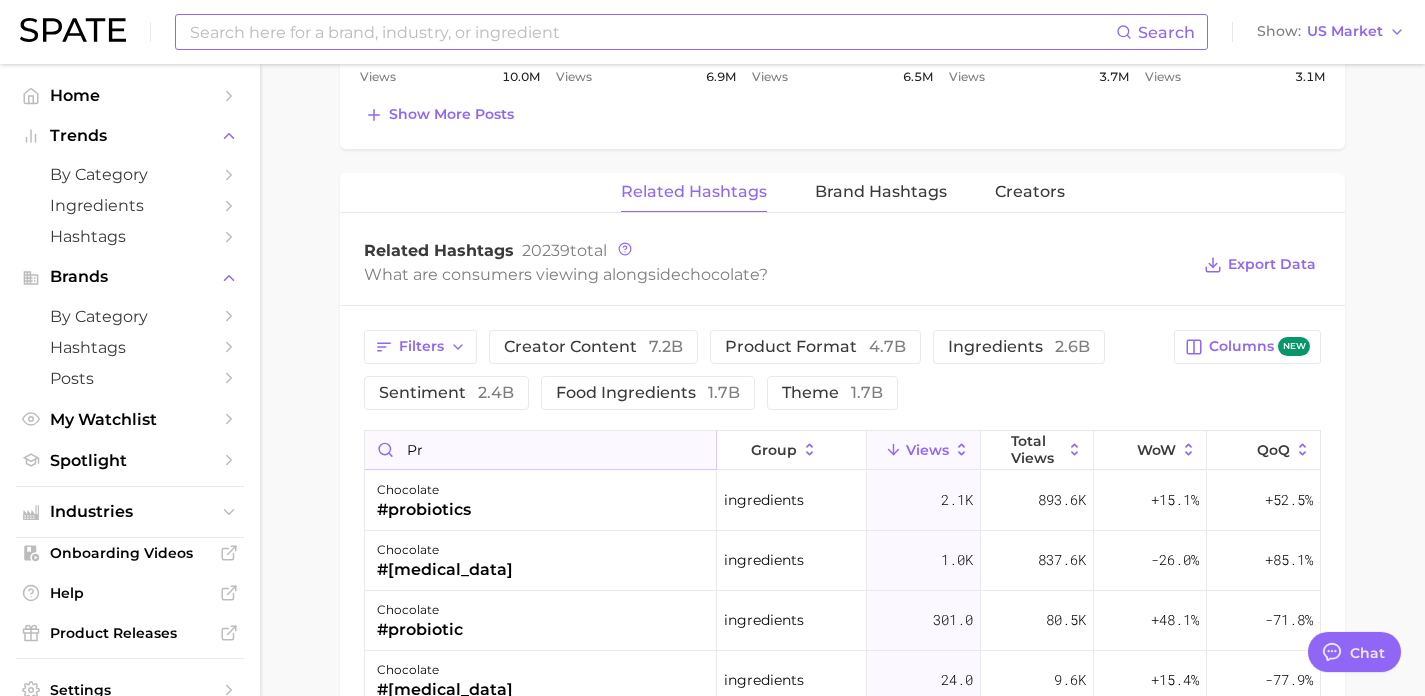 type on "p" 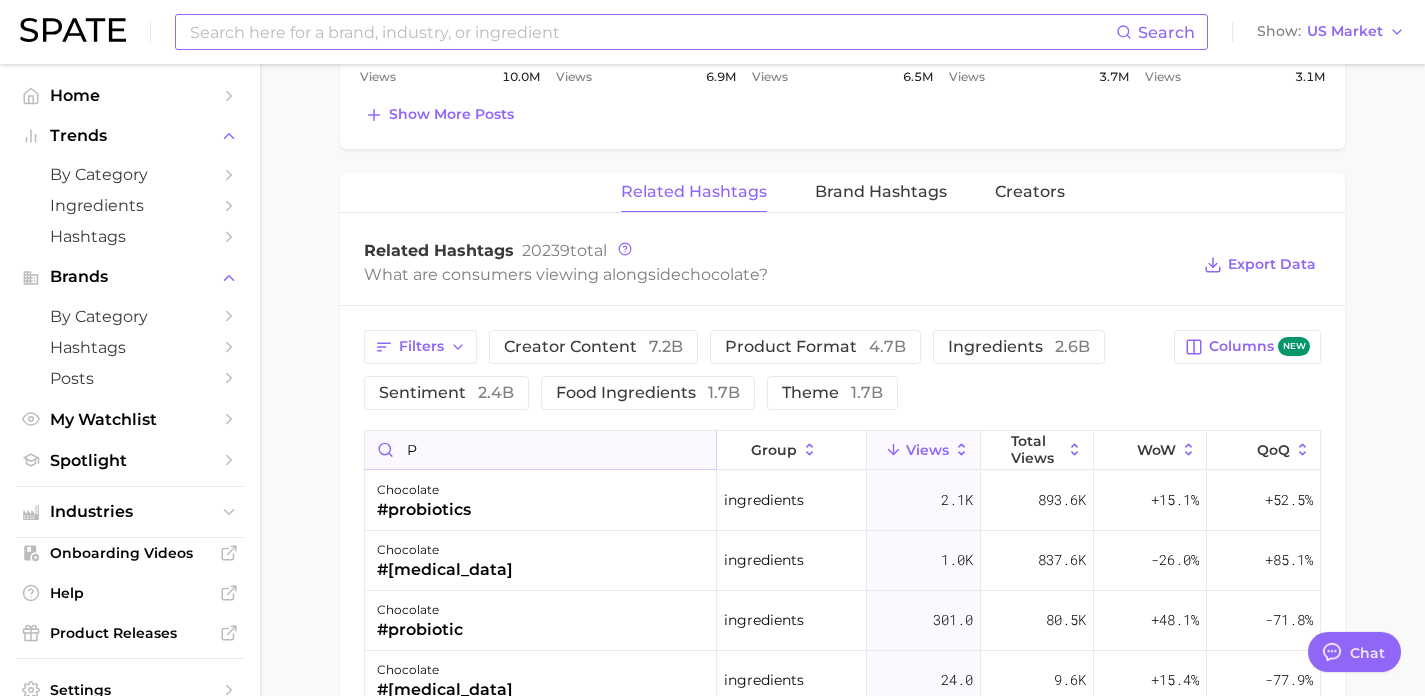 type 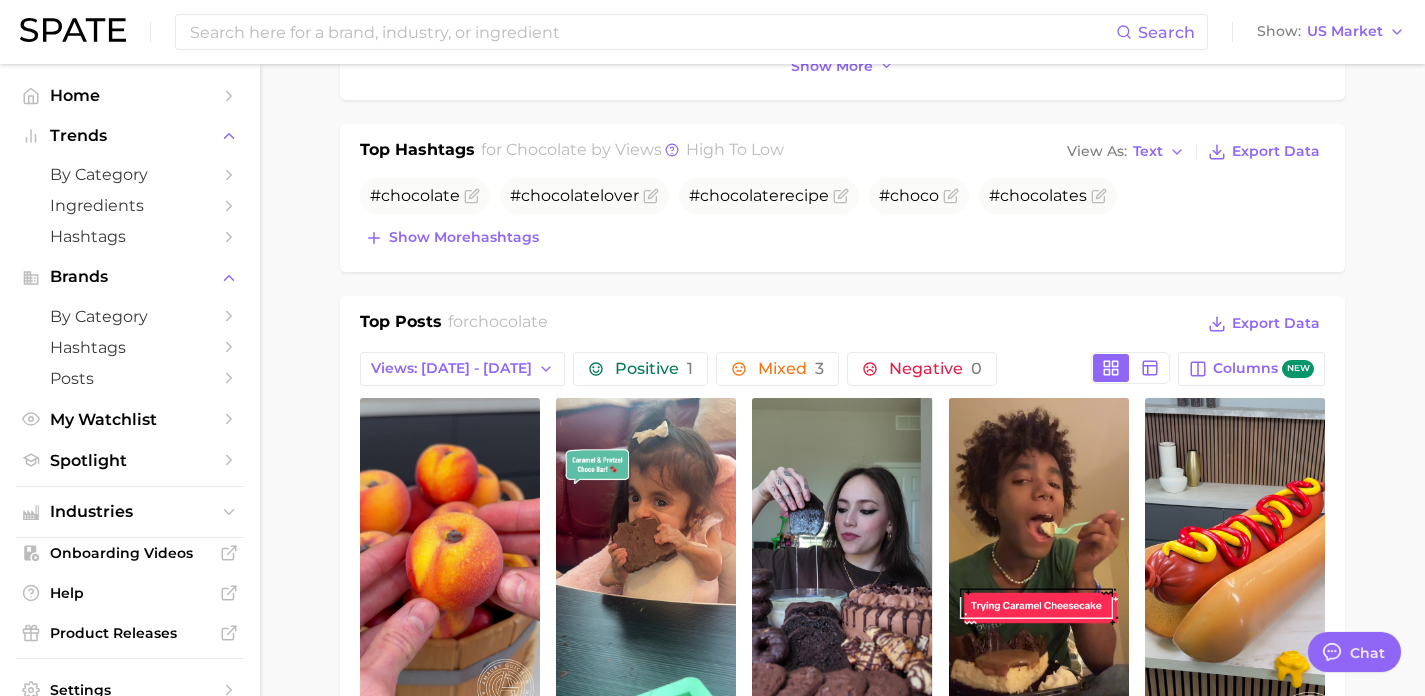 scroll, scrollTop: 1735, scrollLeft: 0, axis: vertical 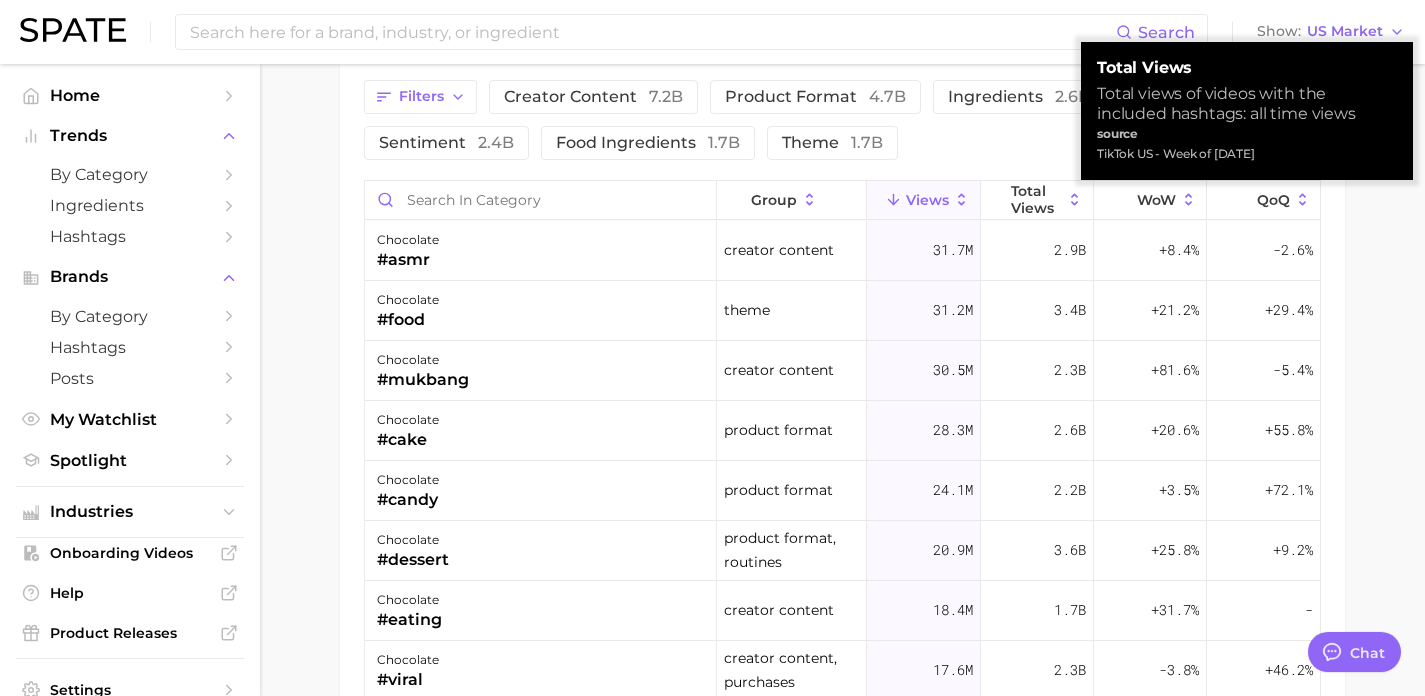drag, startPoint x: 1286, startPoint y: 151, endPoint x: 1095, endPoint y: 152, distance: 191.00262 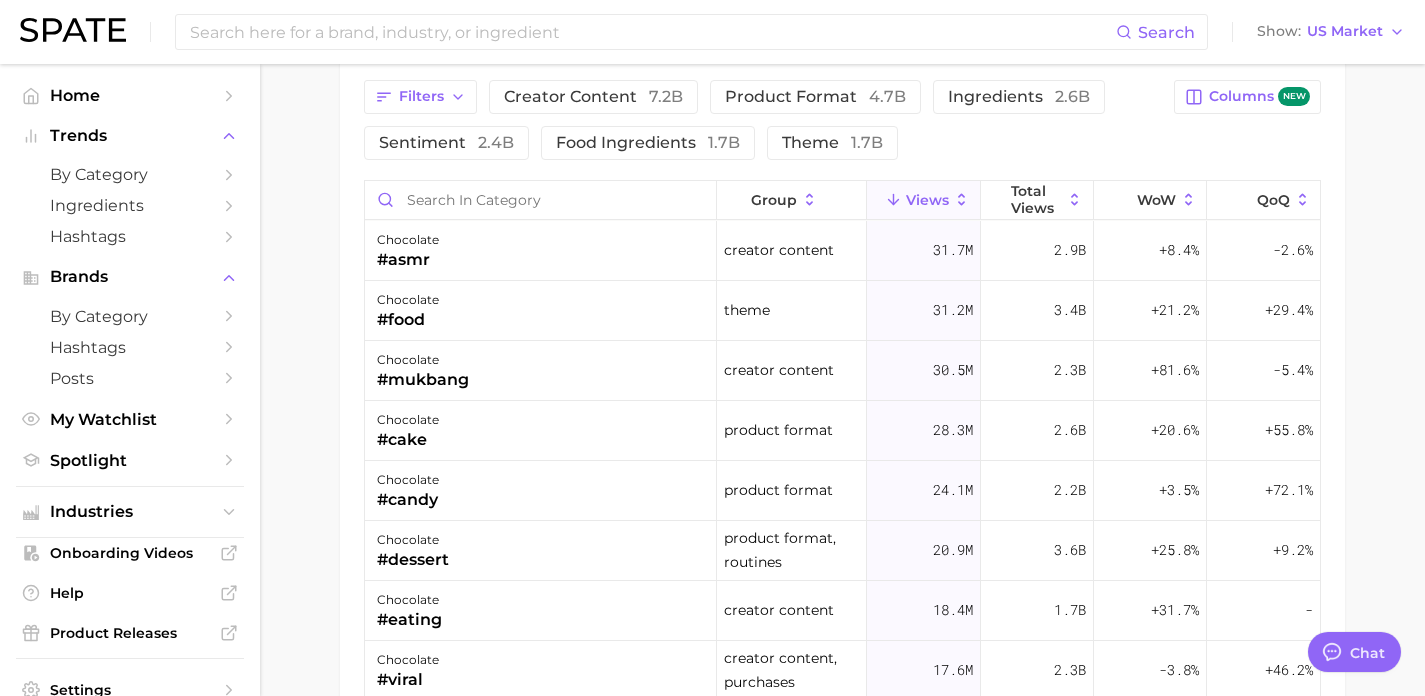 click on "Search Show US Market" at bounding box center [712, 32] 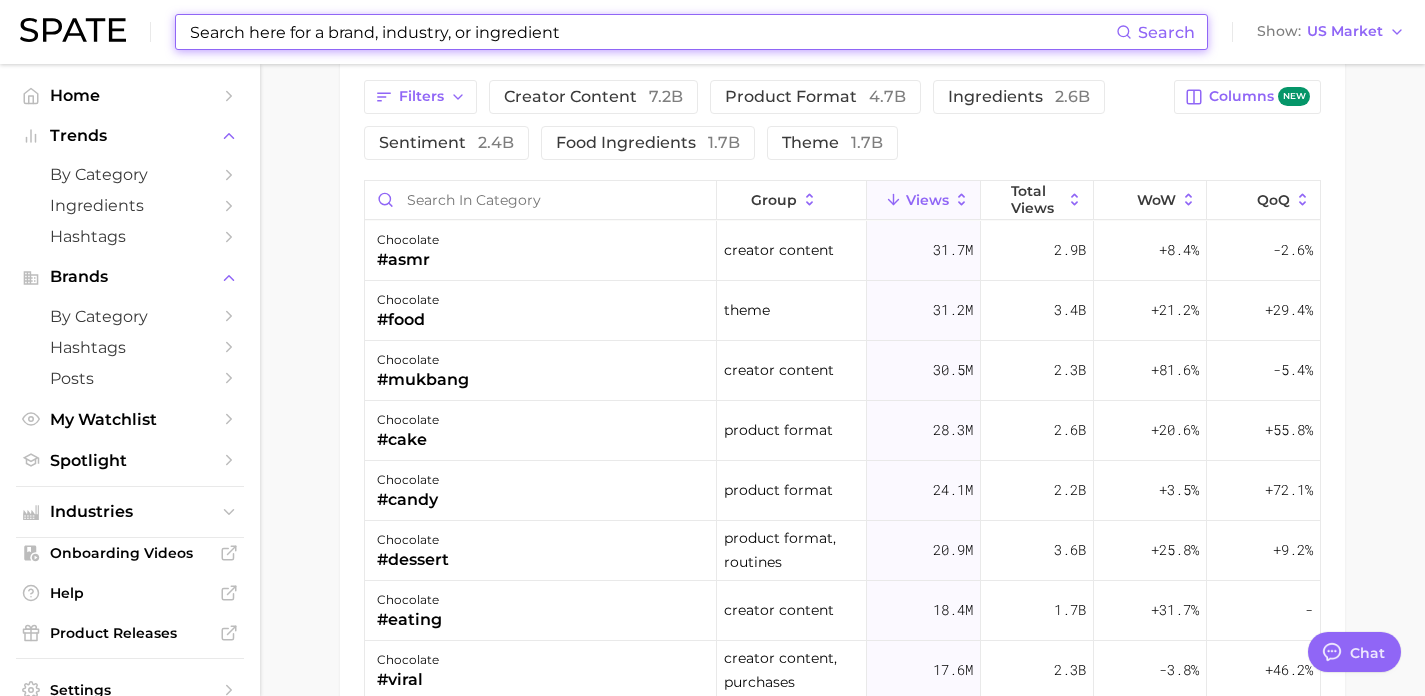 click at bounding box center [652, 32] 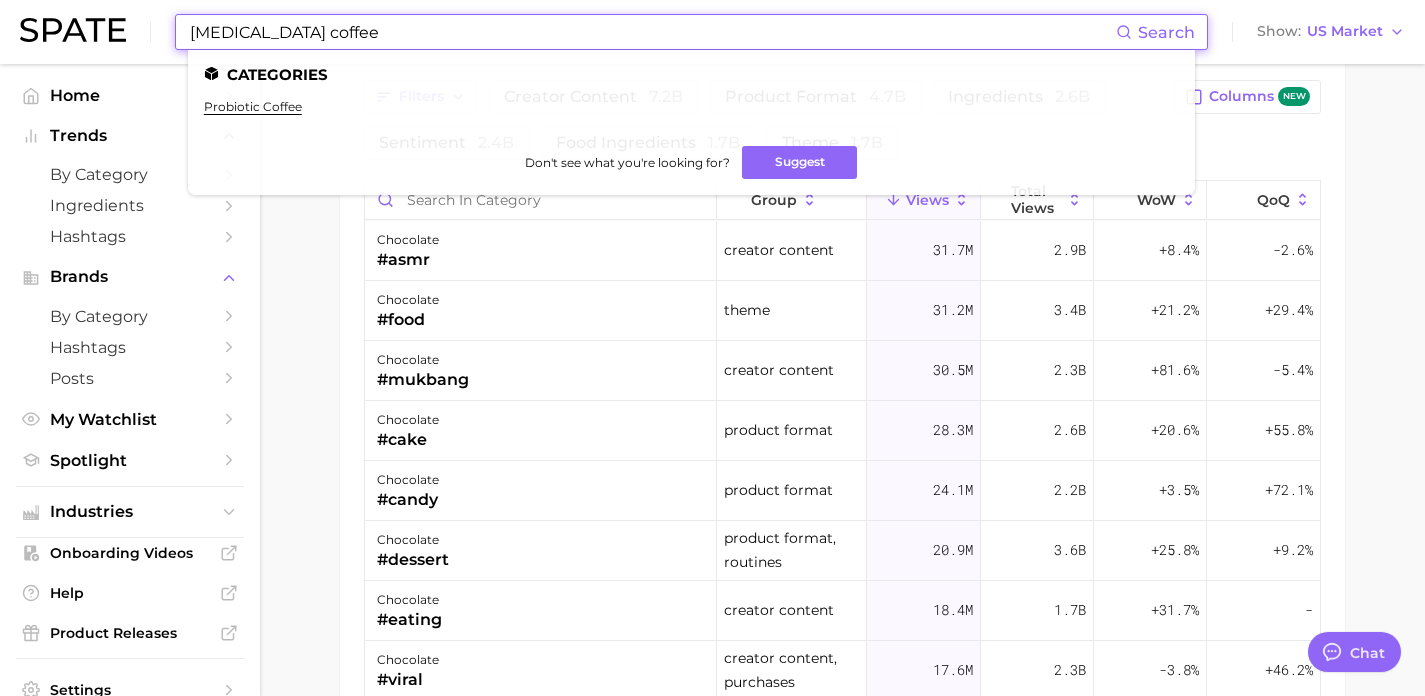 drag, startPoint x: 337, startPoint y: 31, endPoint x: 158, endPoint y: 23, distance: 179.17868 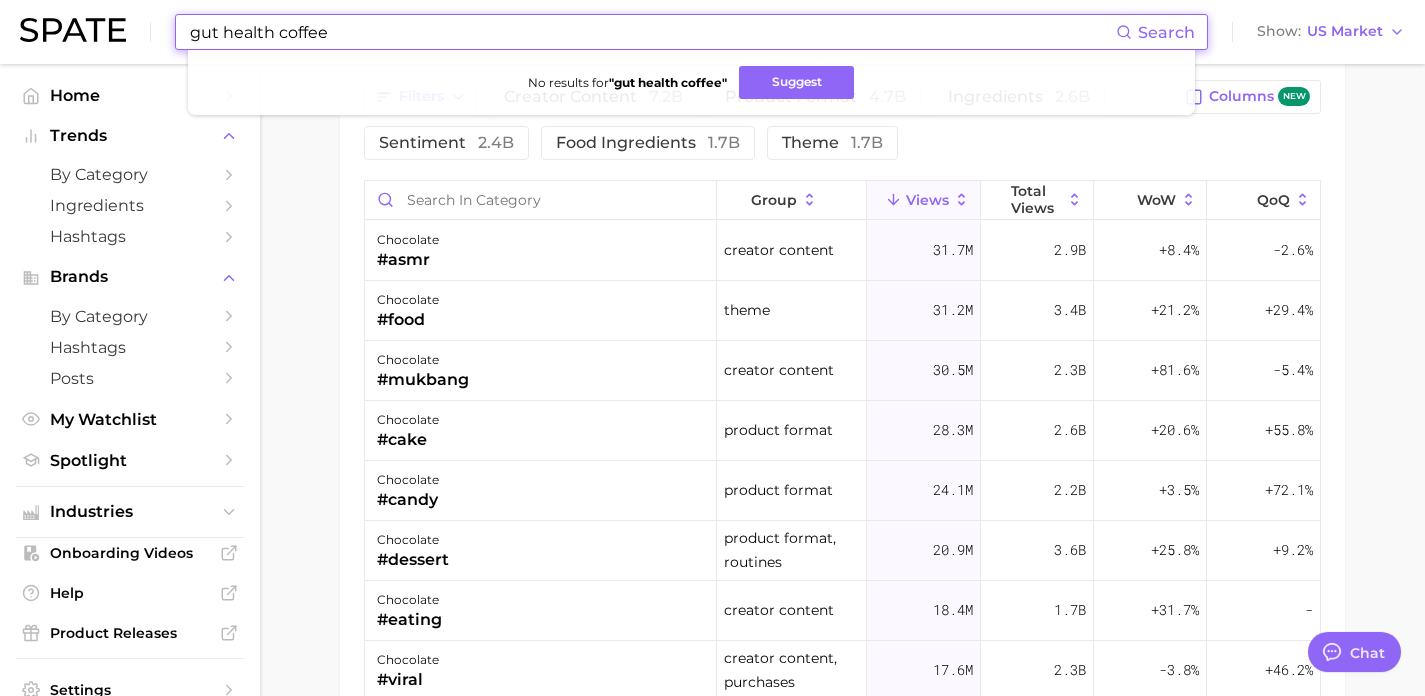 drag, startPoint x: 339, startPoint y: 33, endPoint x: 120, endPoint y: 25, distance: 219.14607 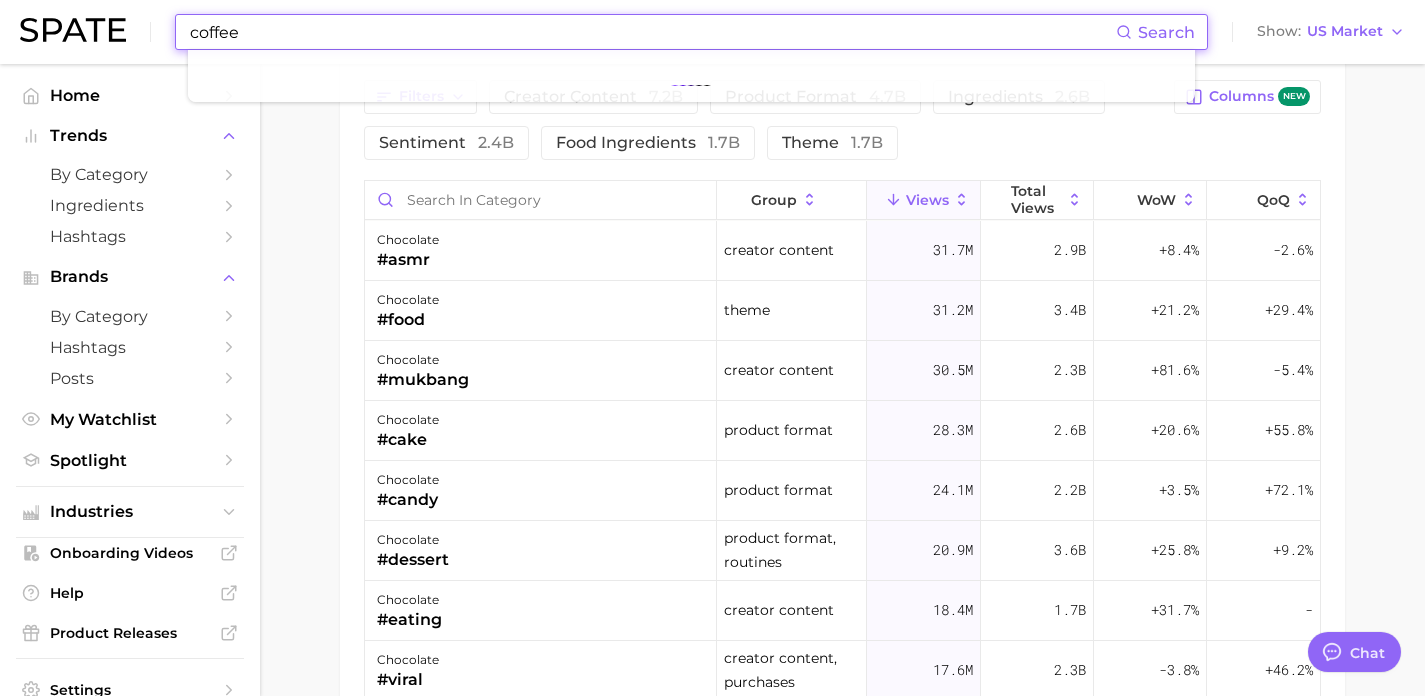type on "coffee" 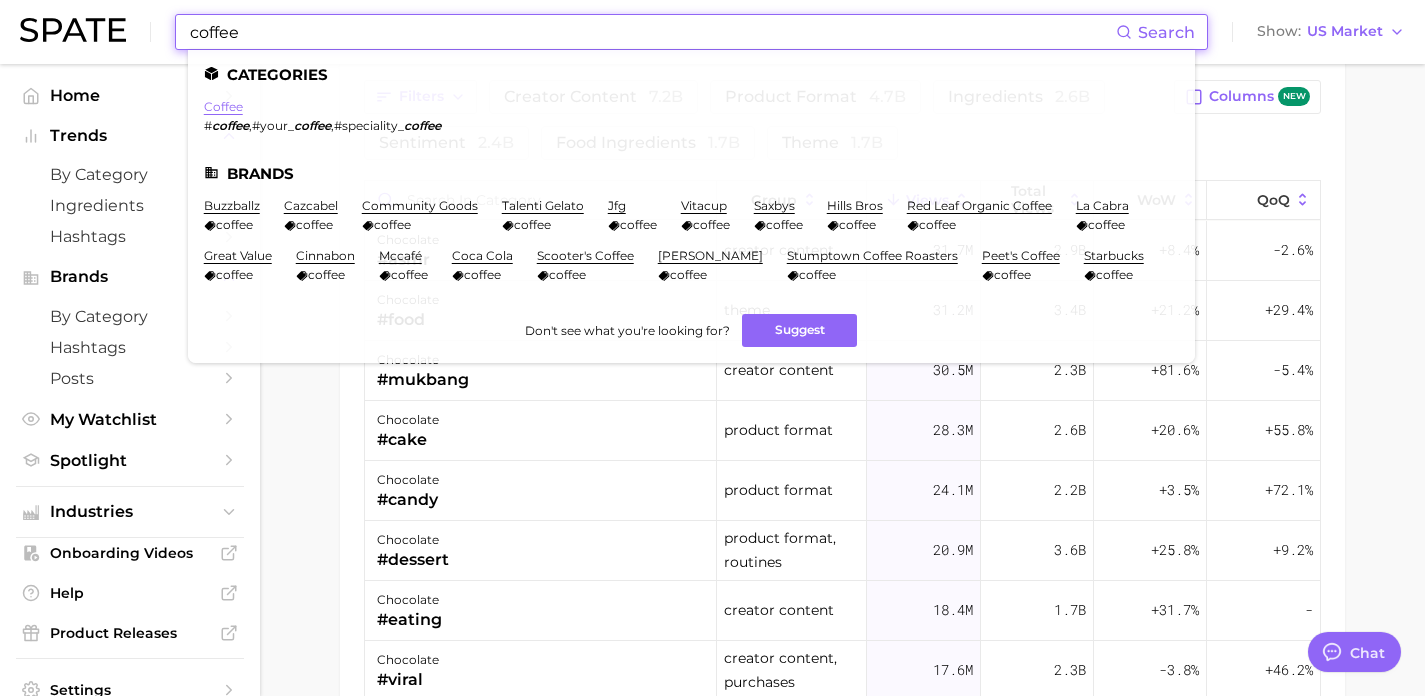 click on "coffee" at bounding box center [223, 106] 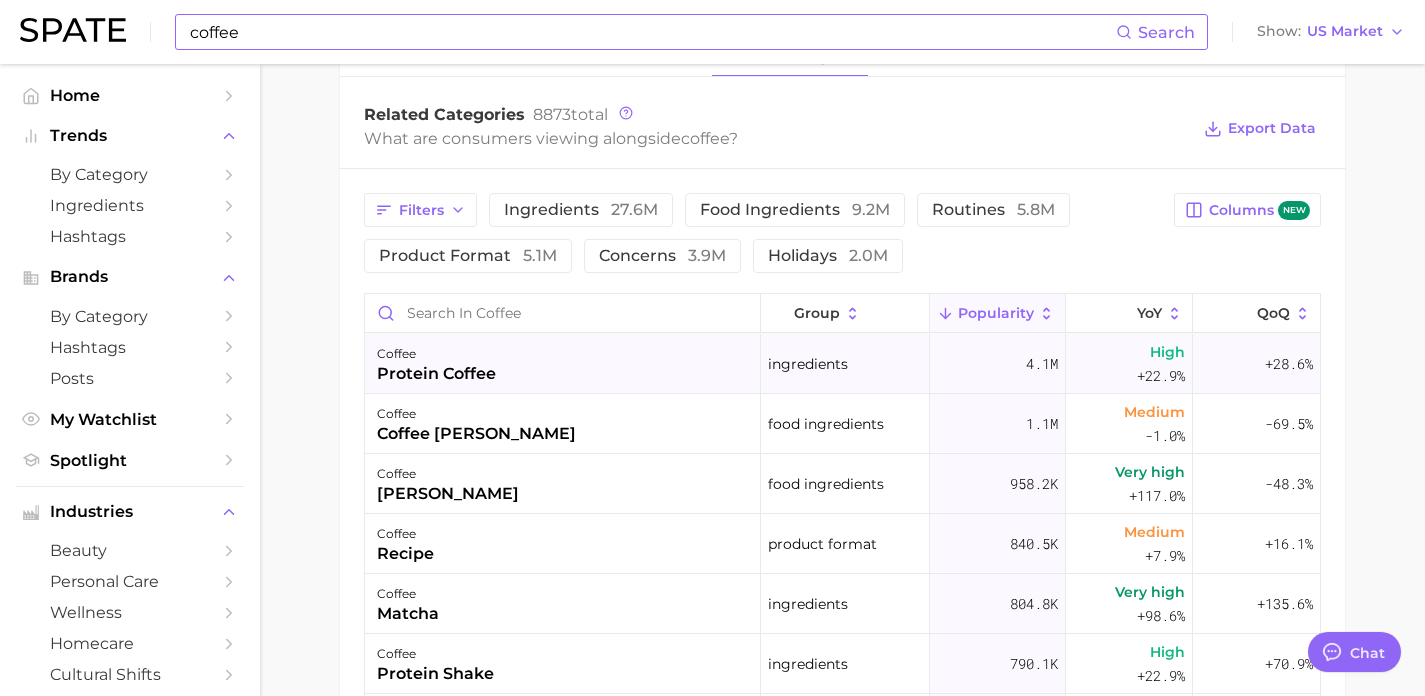 scroll, scrollTop: 996, scrollLeft: 0, axis: vertical 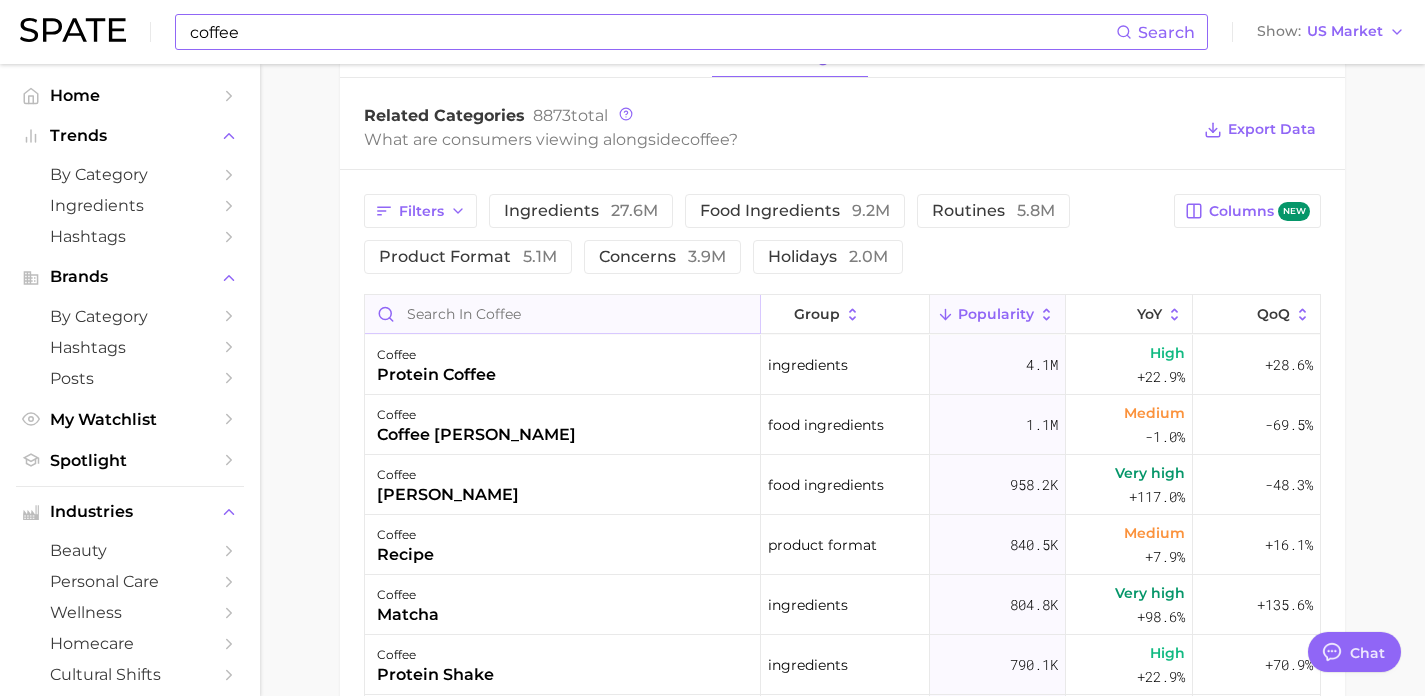 click at bounding box center (562, 314) 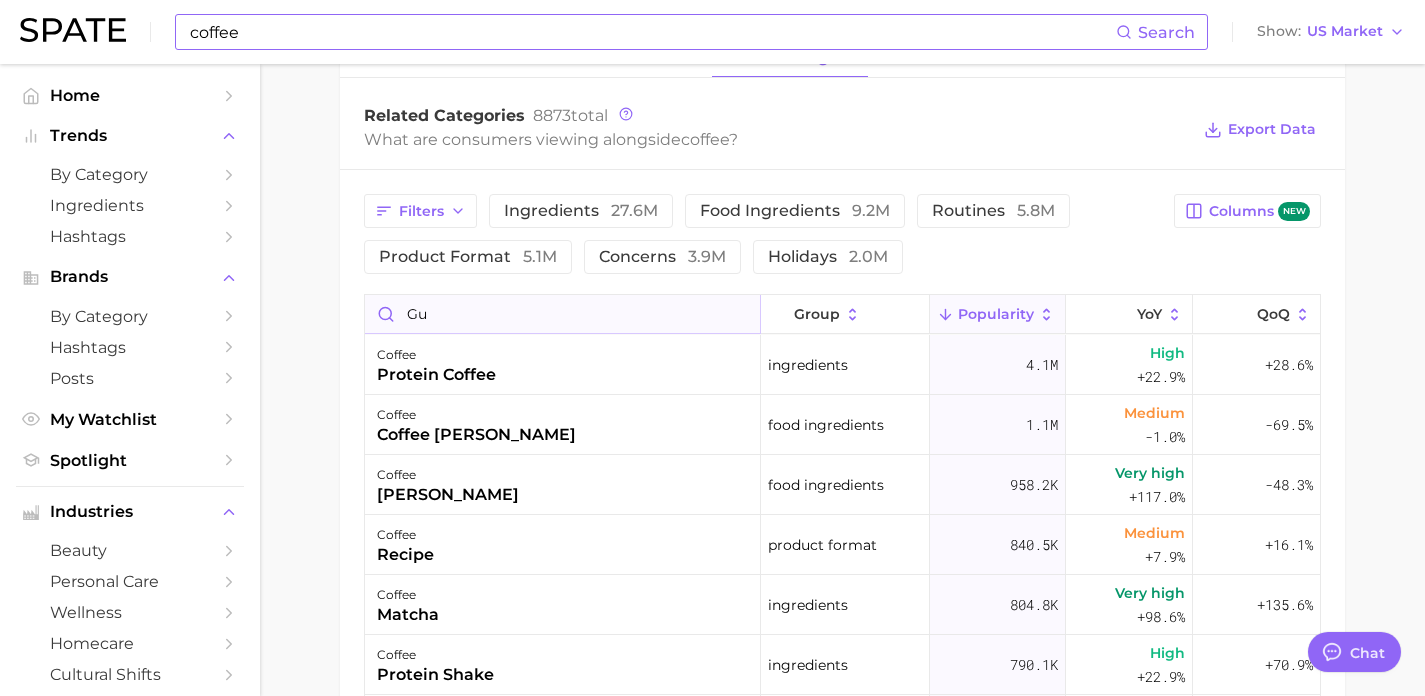 type on "g" 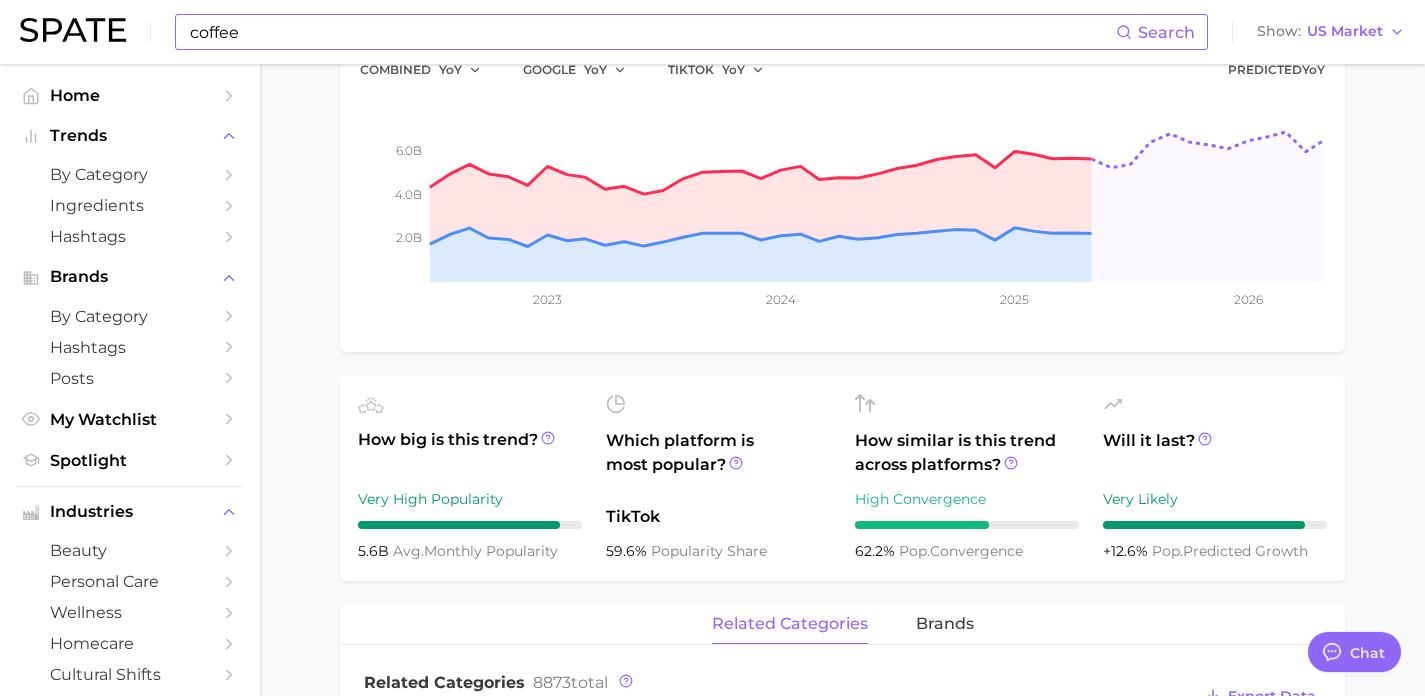 scroll, scrollTop: 0, scrollLeft: 0, axis: both 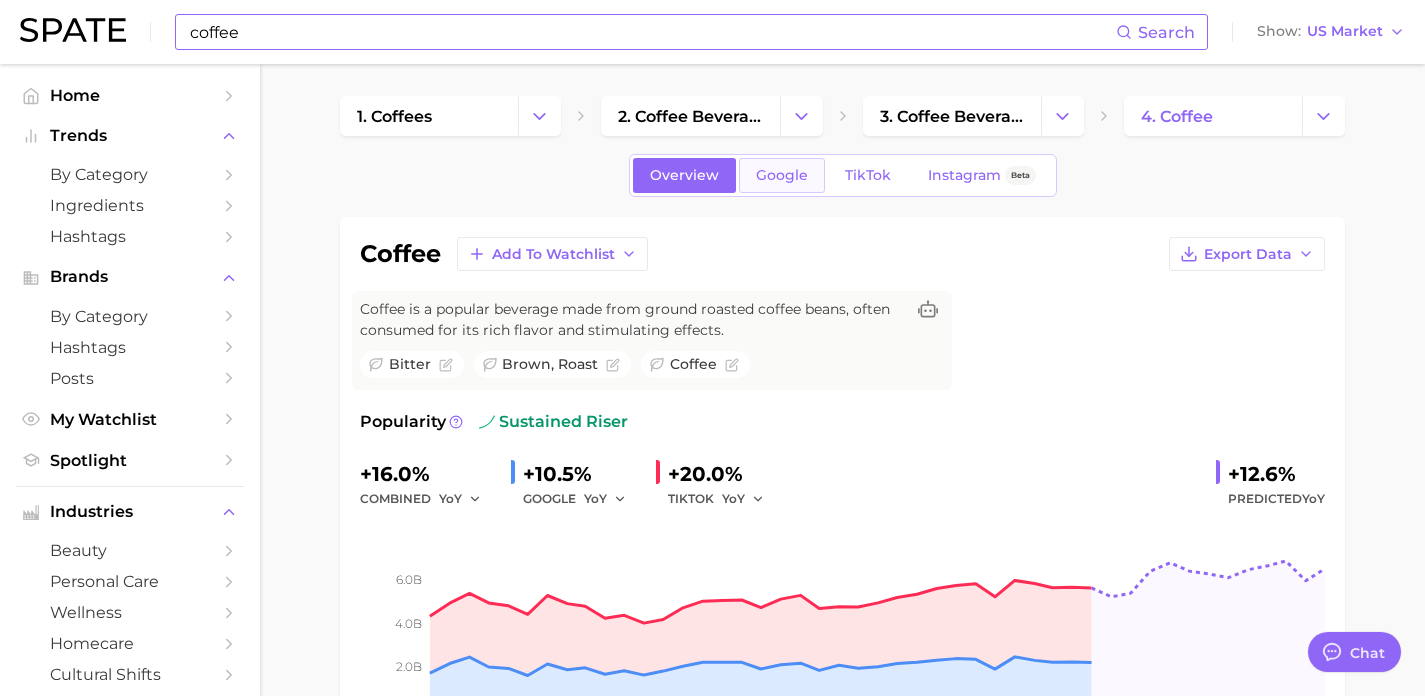 type on "[MEDICAL_DATA]" 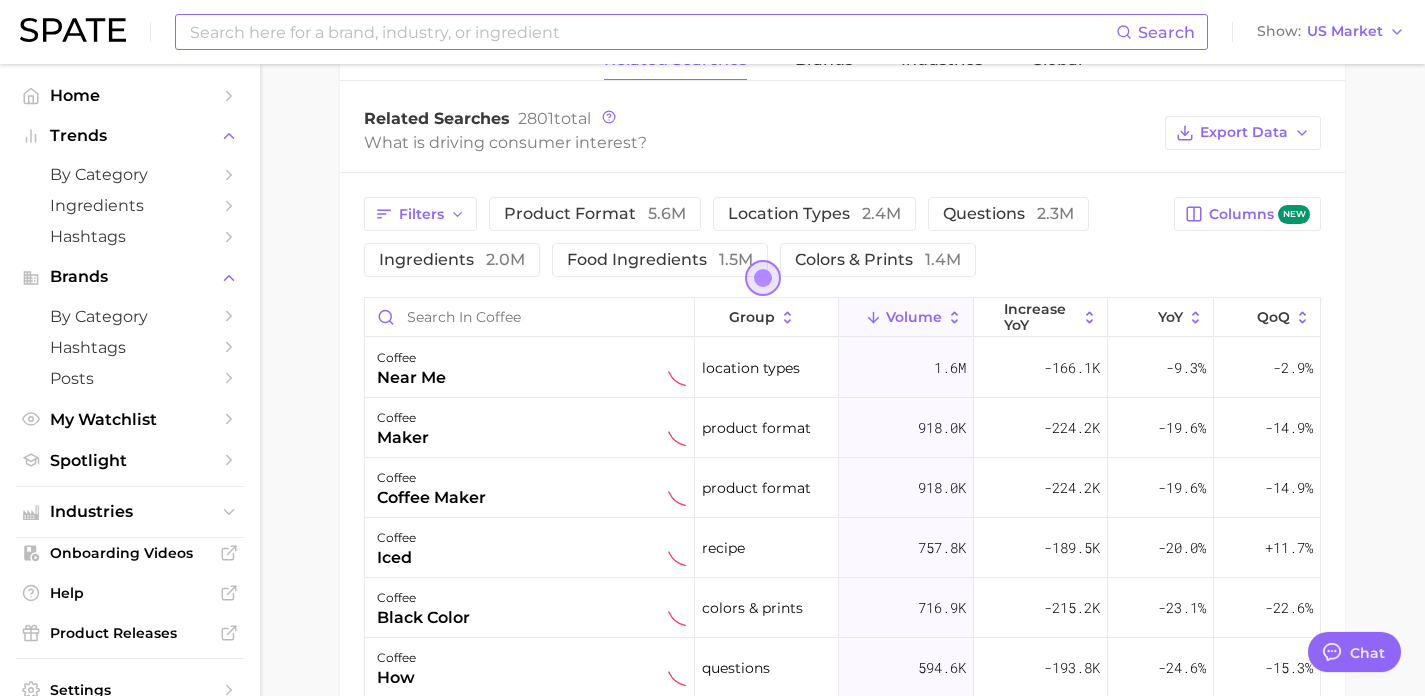 scroll, scrollTop: 1009, scrollLeft: 0, axis: vertical 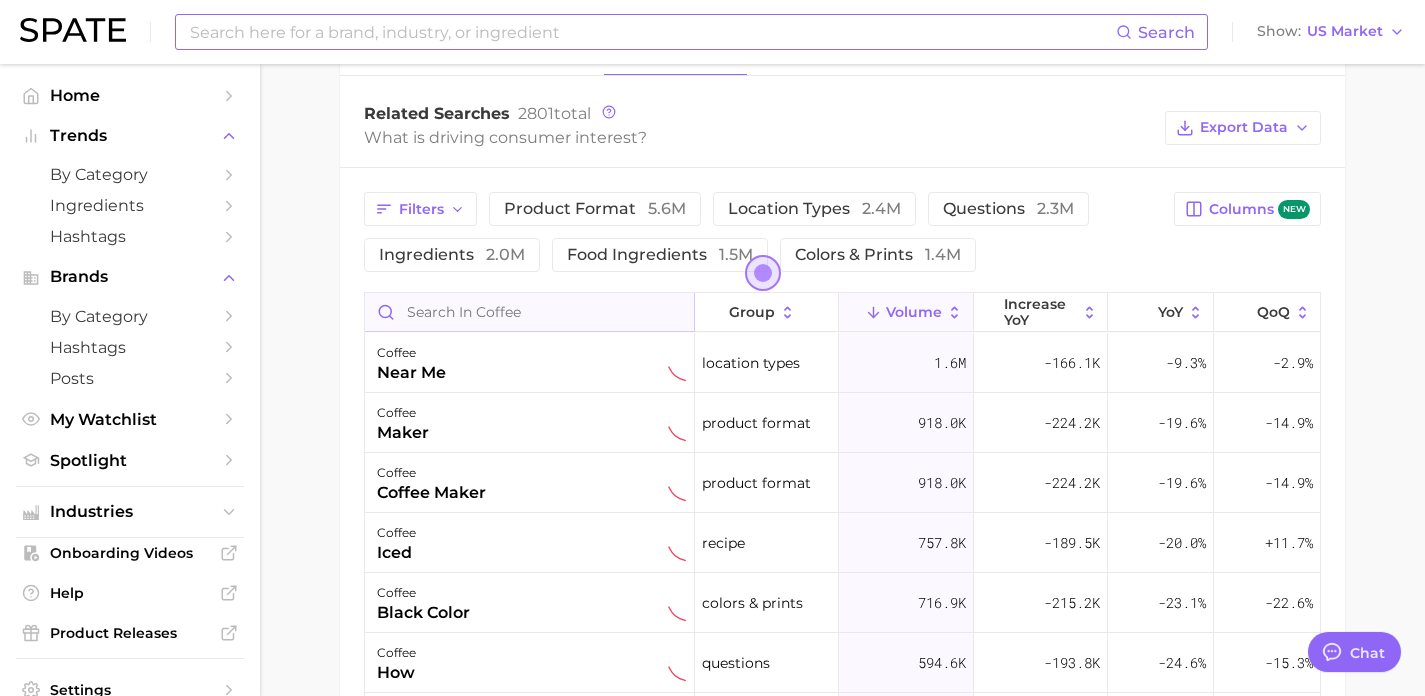 click at bounding box center (529, 312) 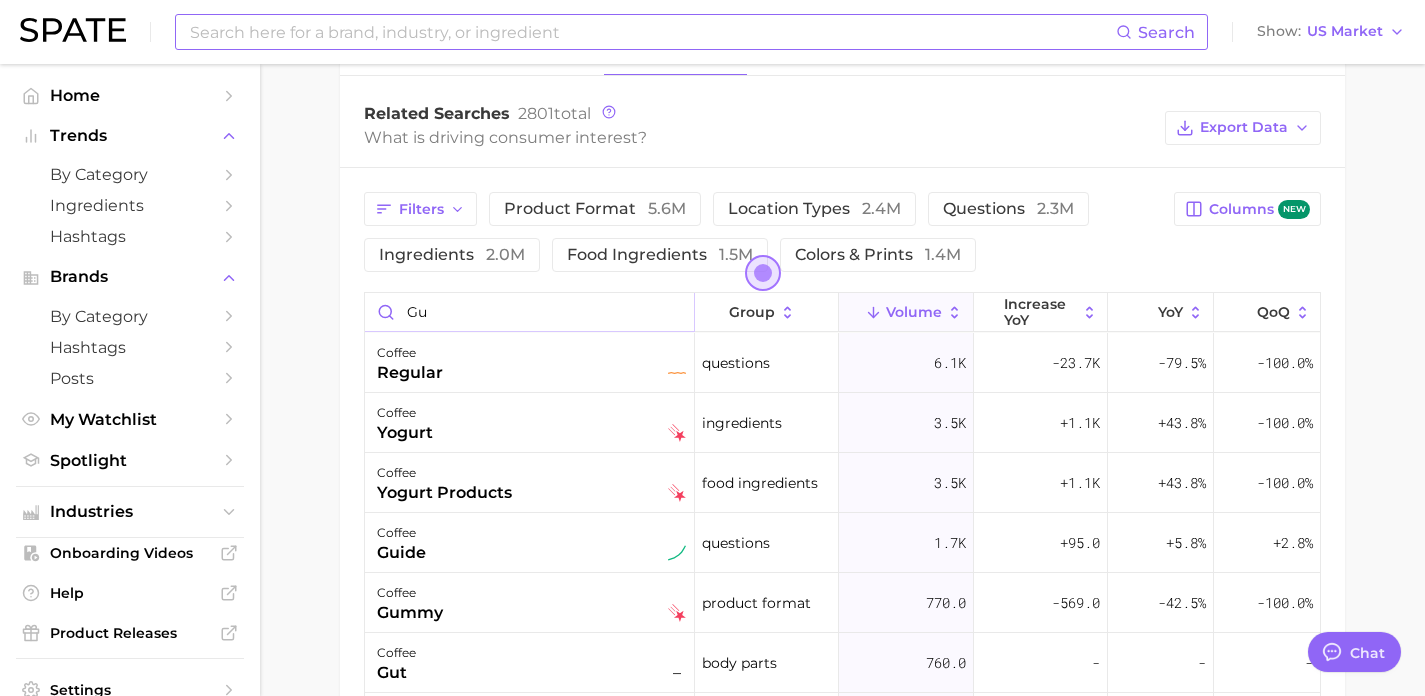 type on "g" 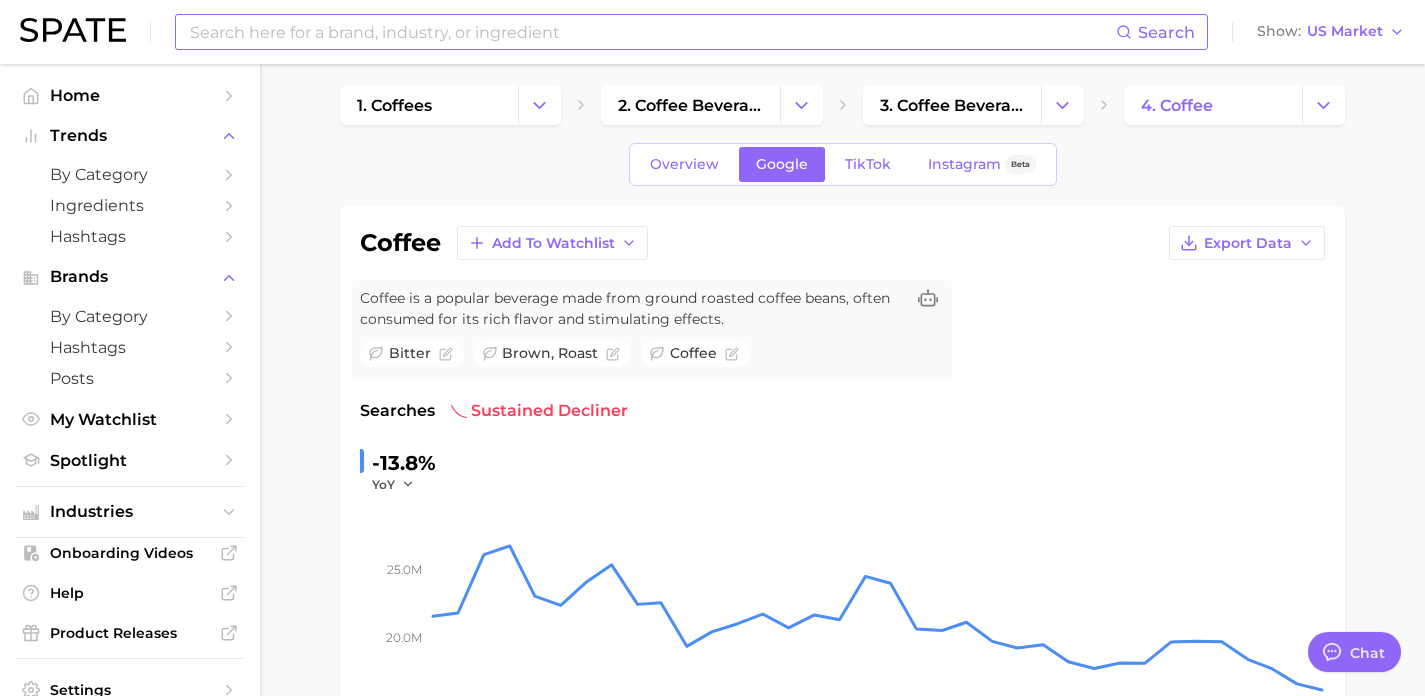 scroll, scrollTop: 0, scrollLeft: 0, axis: both 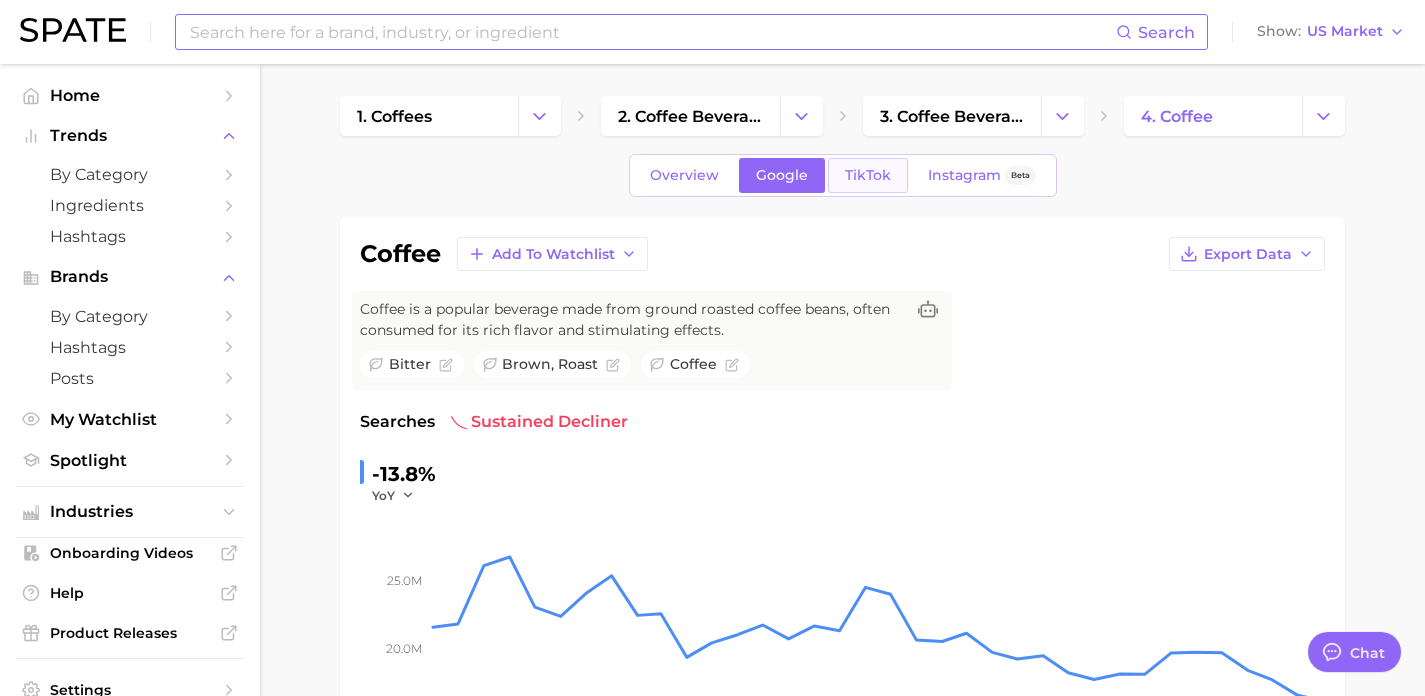type on "[MEDICAL_DATA]" 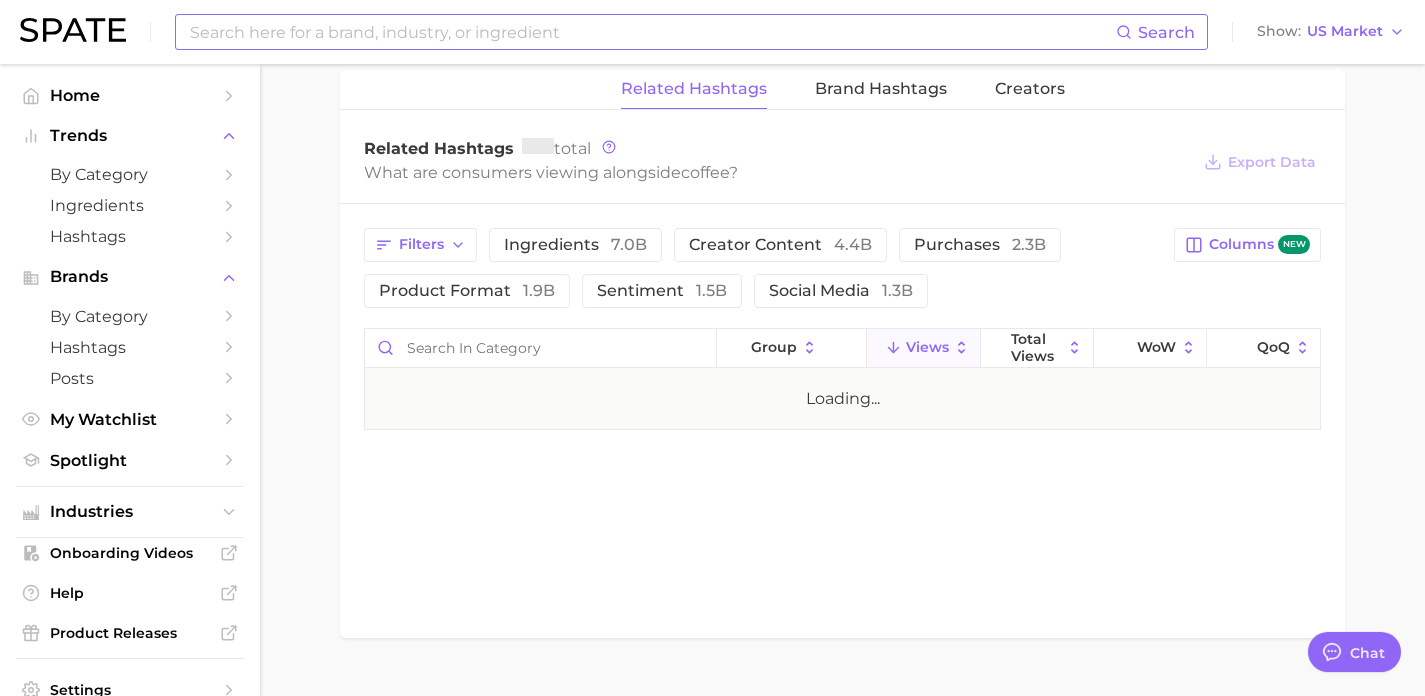 scroll, scrollTop: 1588, scrollLeft: 0, axis: vertical 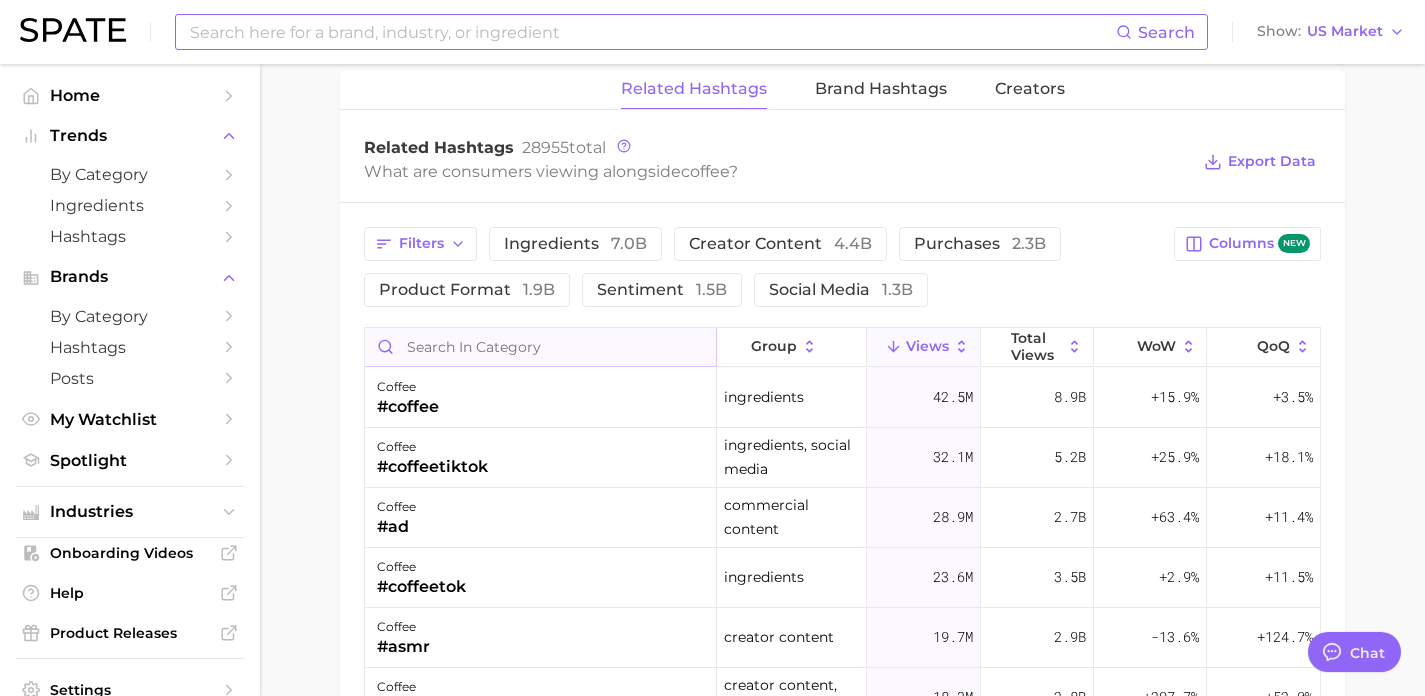 click at bounding box center (540, 347) 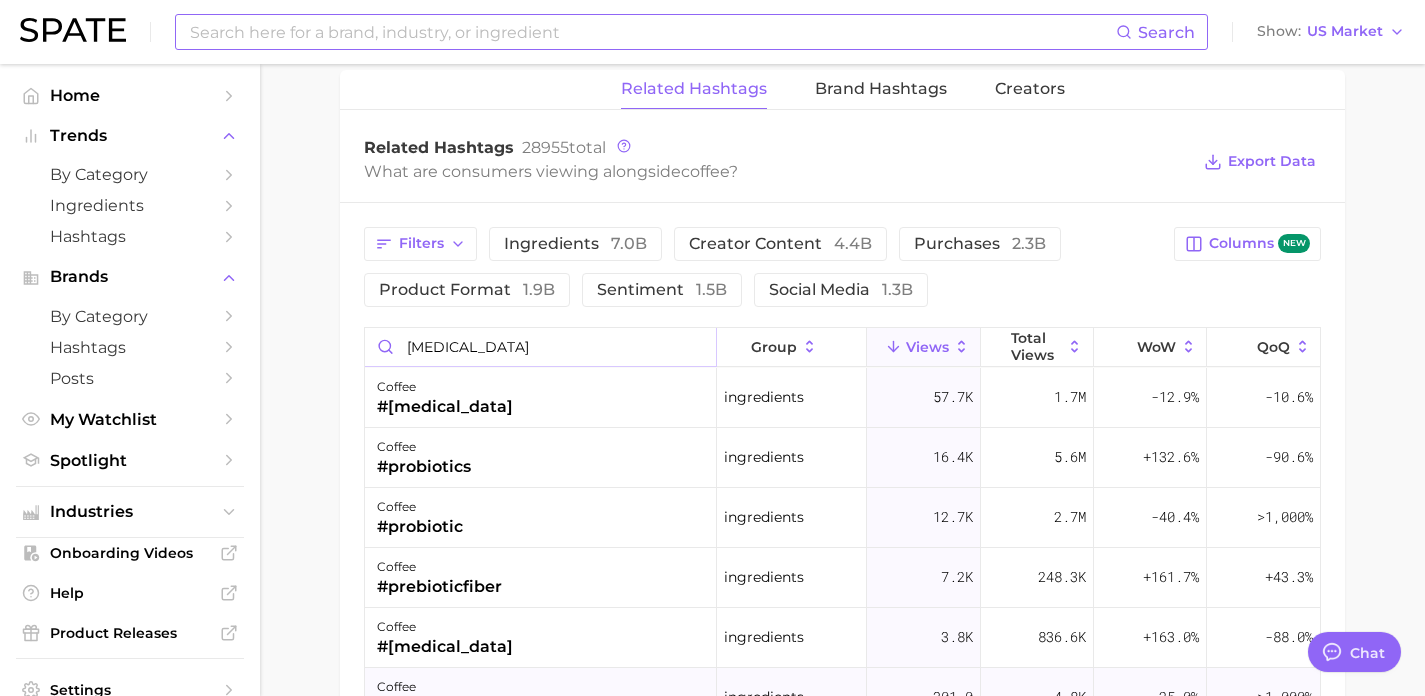 type on "[MEDICAL_DATA]" 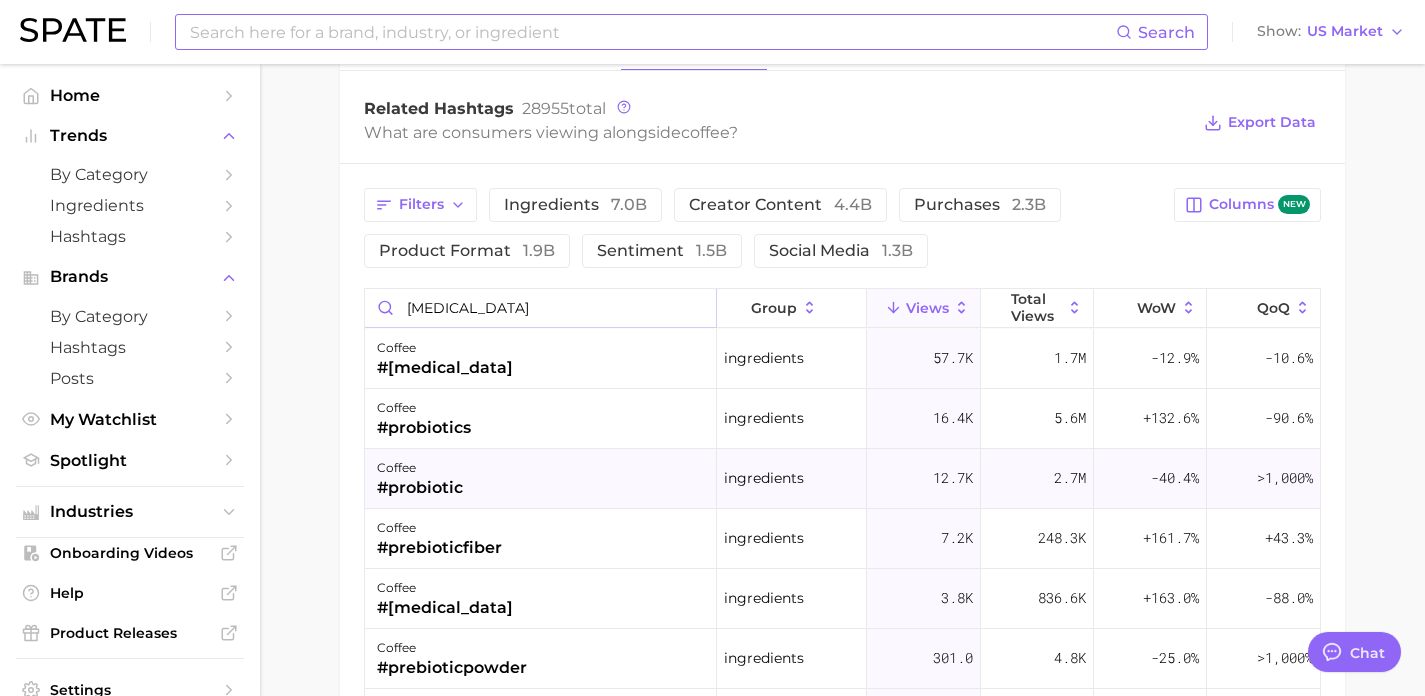 scroll, scrollTop: 1666, scrollLeft: 0, axis: vertical 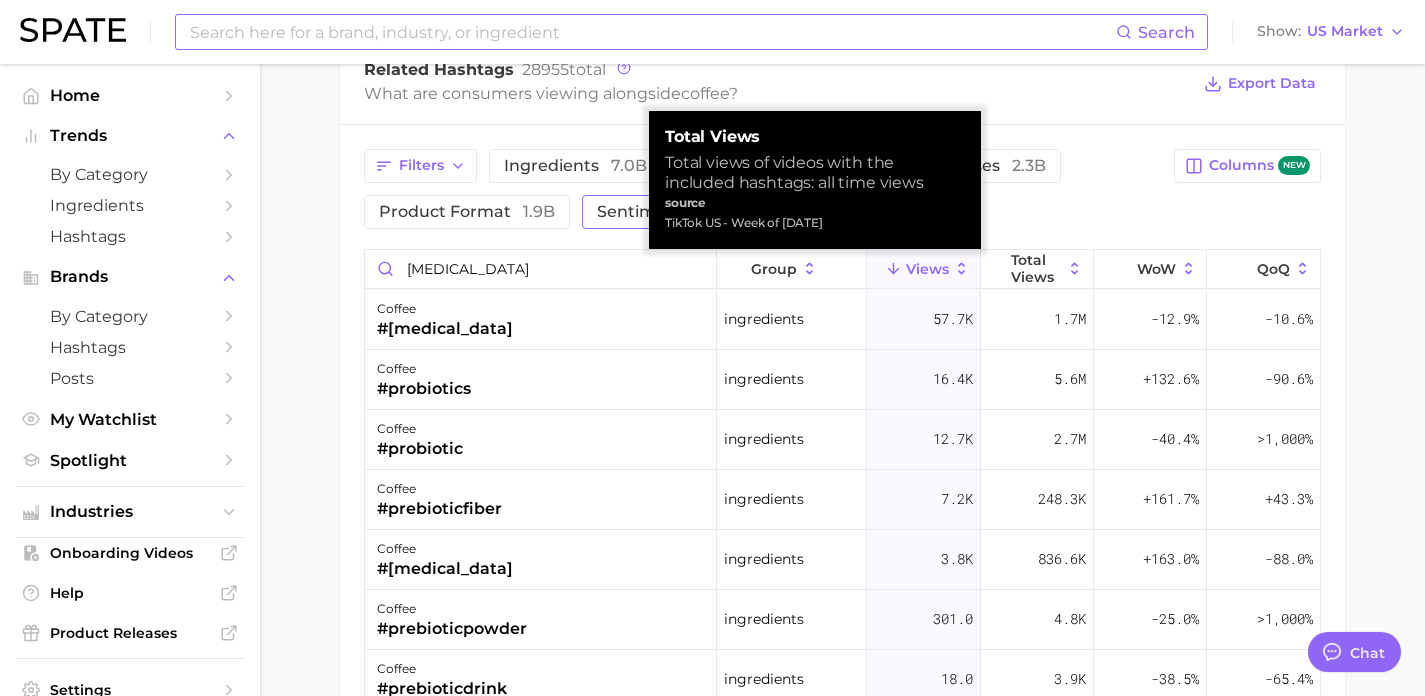 drag, startPoint x: 864, startPoint y: 213, endPoint x: 612, endPoint y: 213, distance: 252 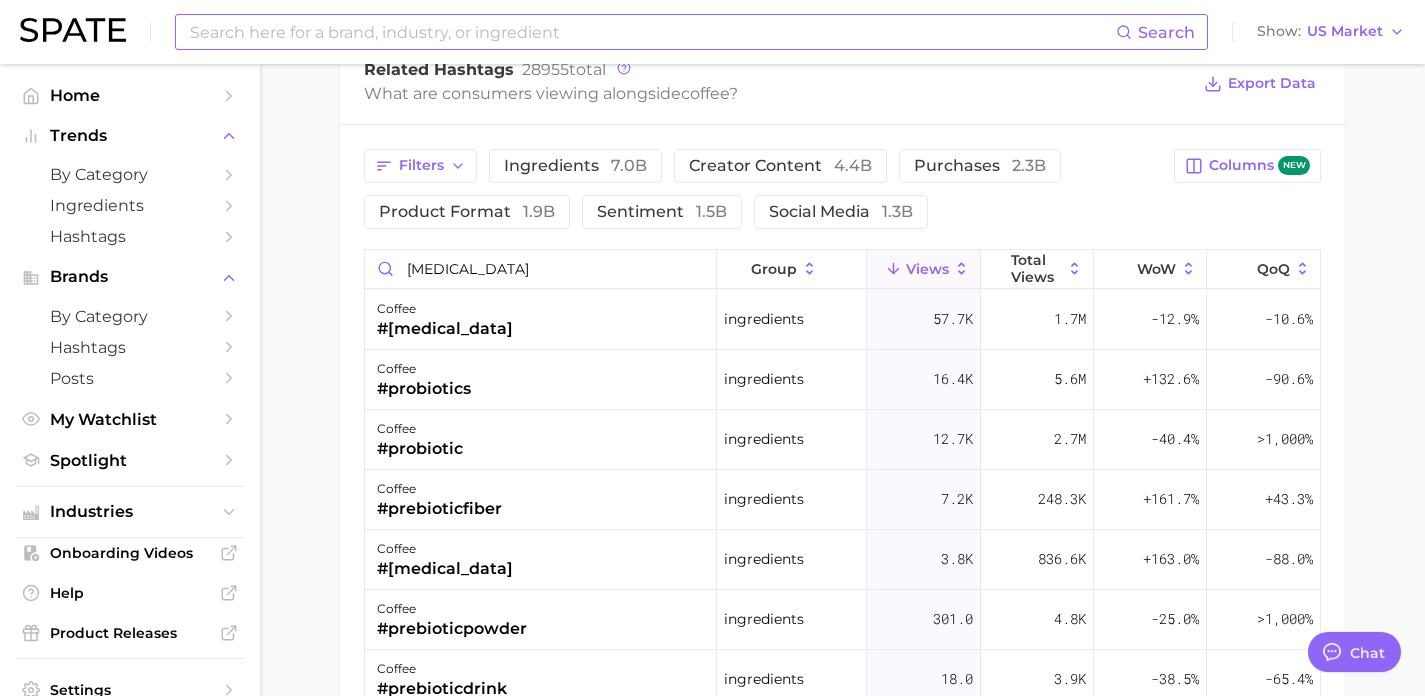 click on "Filters ingredients   7.0b creator content   4.4b purchases   2.3b product format   1.9b sentiment   1.5b social media   1.3b" at bounding box center (763, 189) 